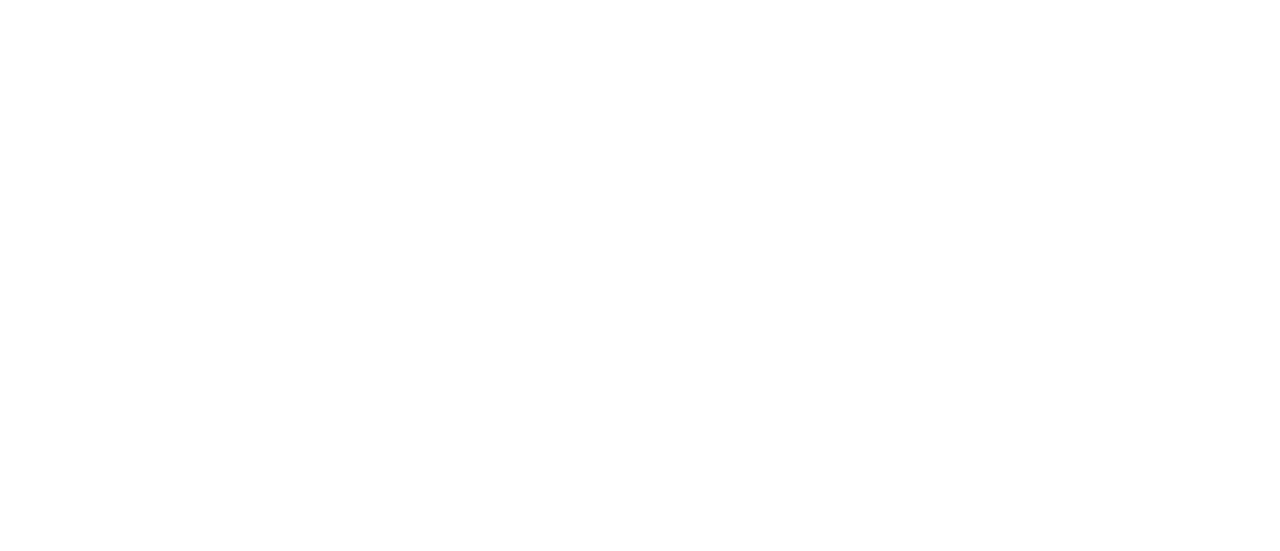 scroll, scrollTop: 0, scrollLeft: 0, axis: both 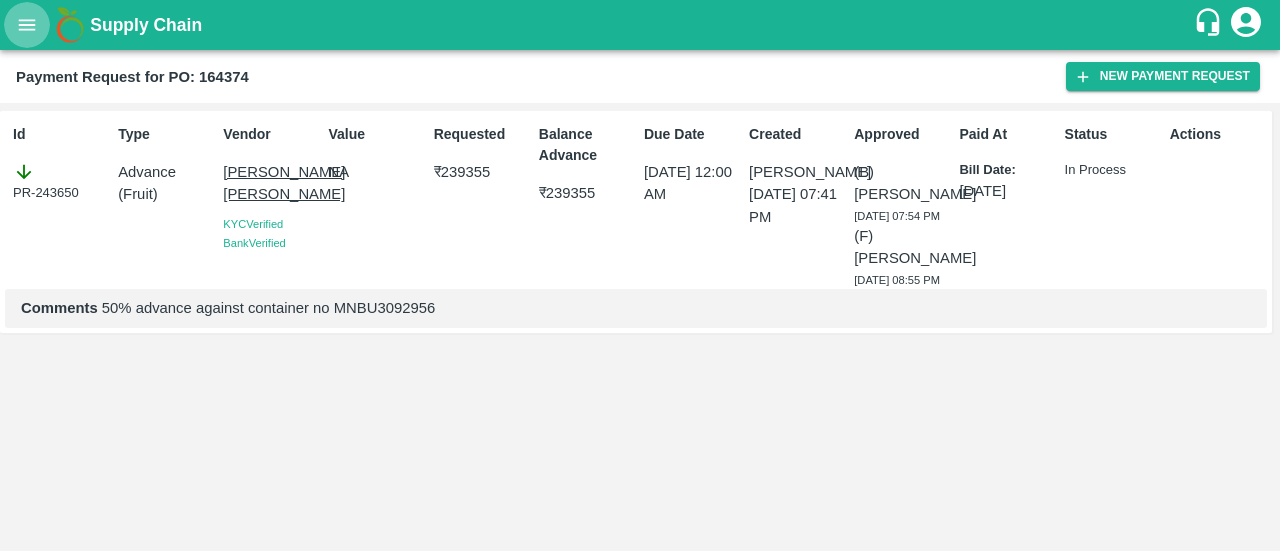 click at bounding box center (27, 25) 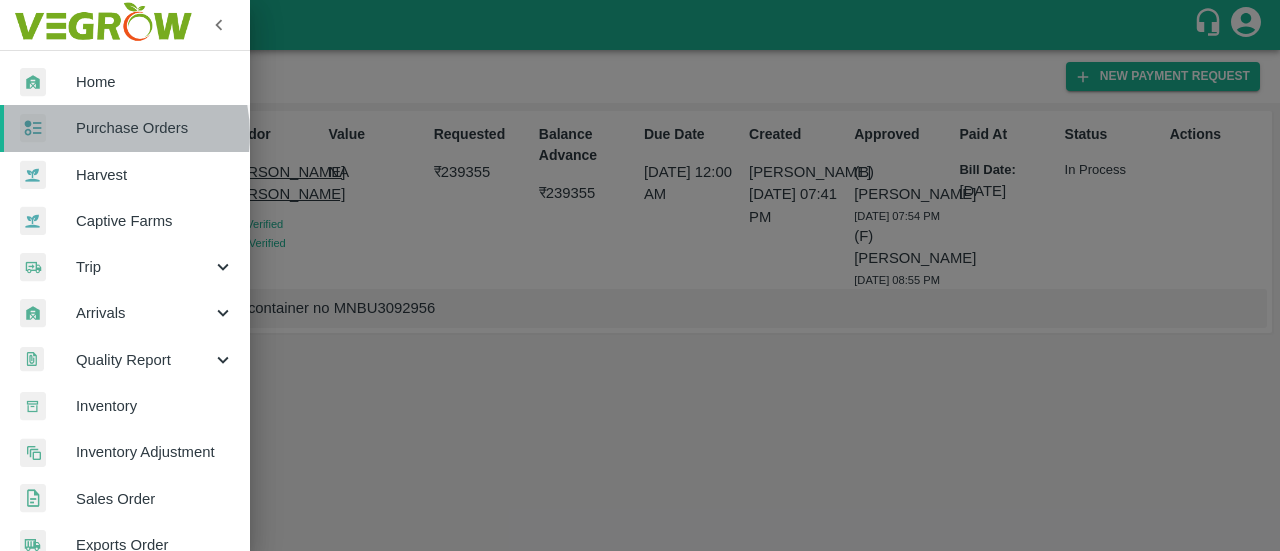 click on "Purchase Orders" at bounding box center (155, 128) 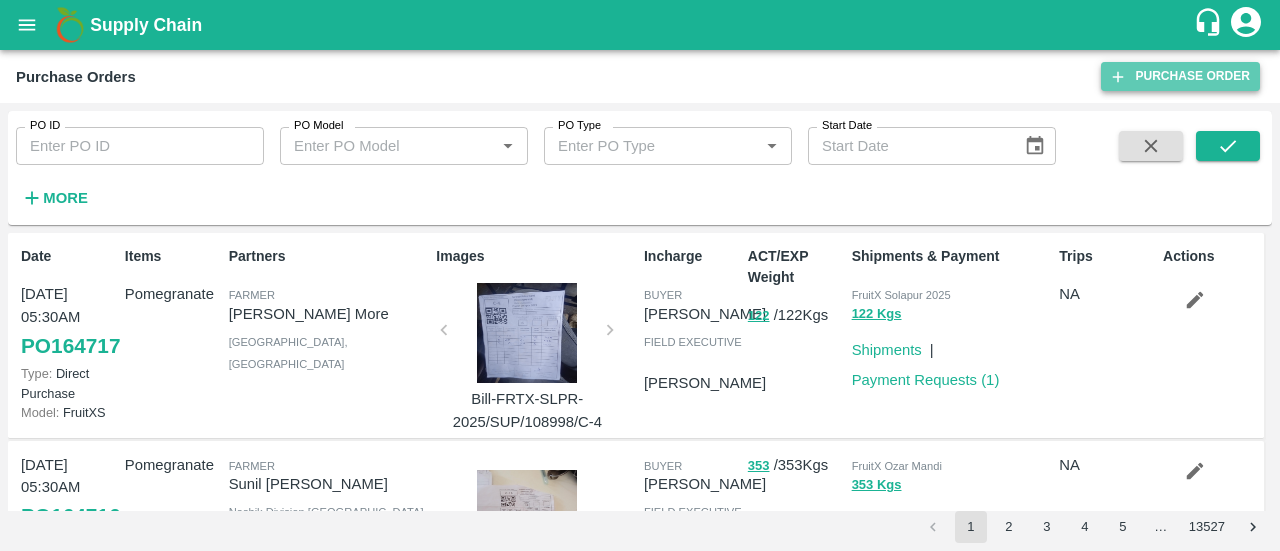 click on "Purchase Order" at bounding box center [1180, 76] 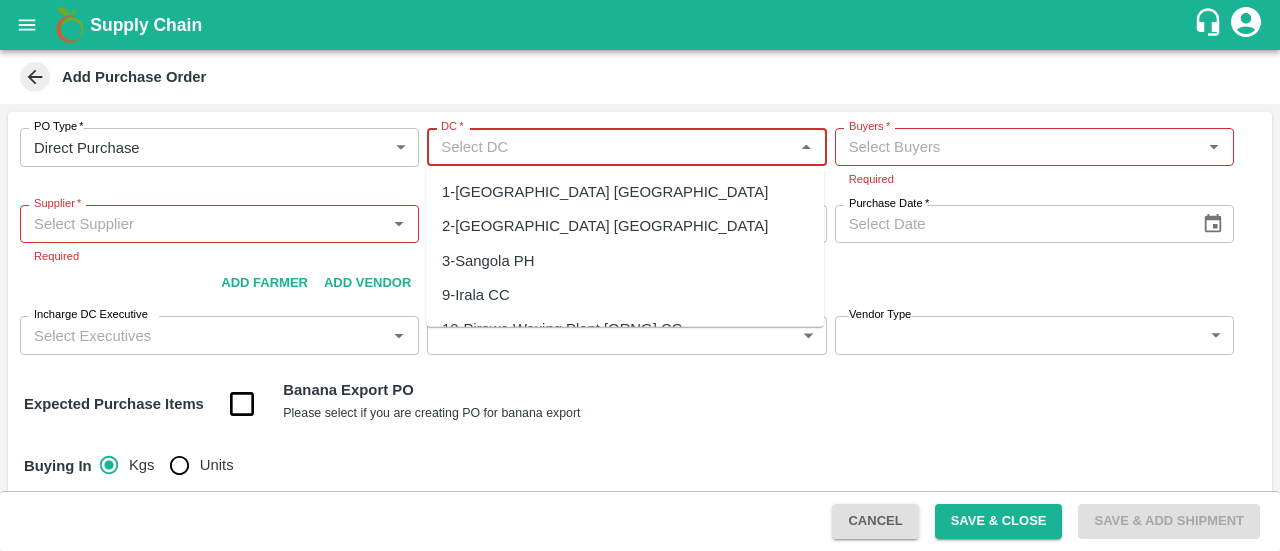 scroll, scrollTop: 0, scrollLeft: 0, axis: both 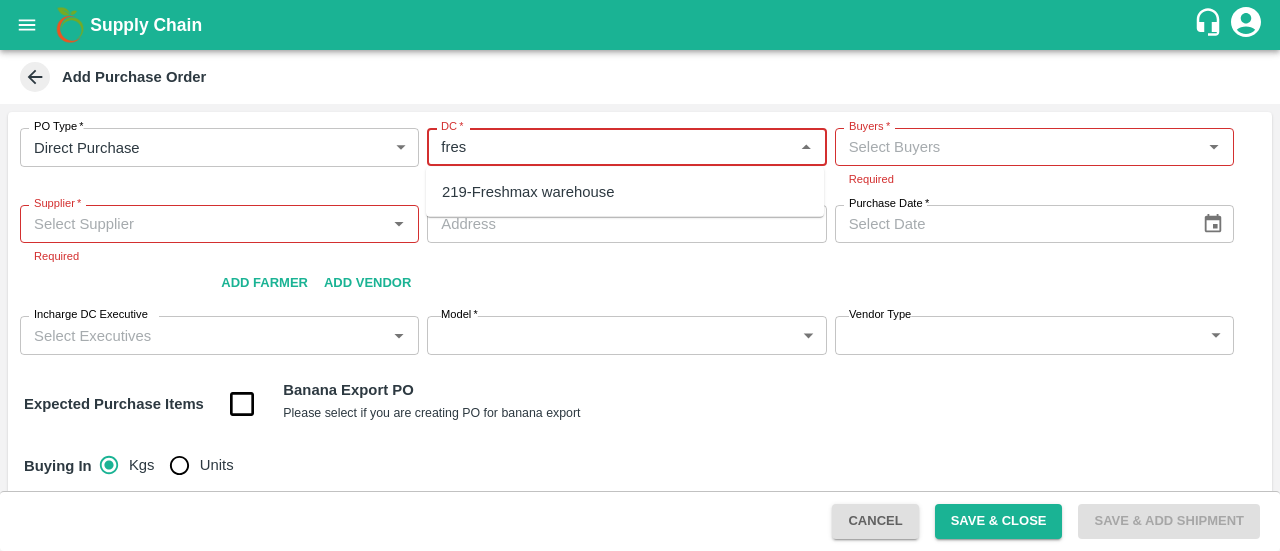 click on "219-Freshmax warehouse" at bounding box center [528, 192] 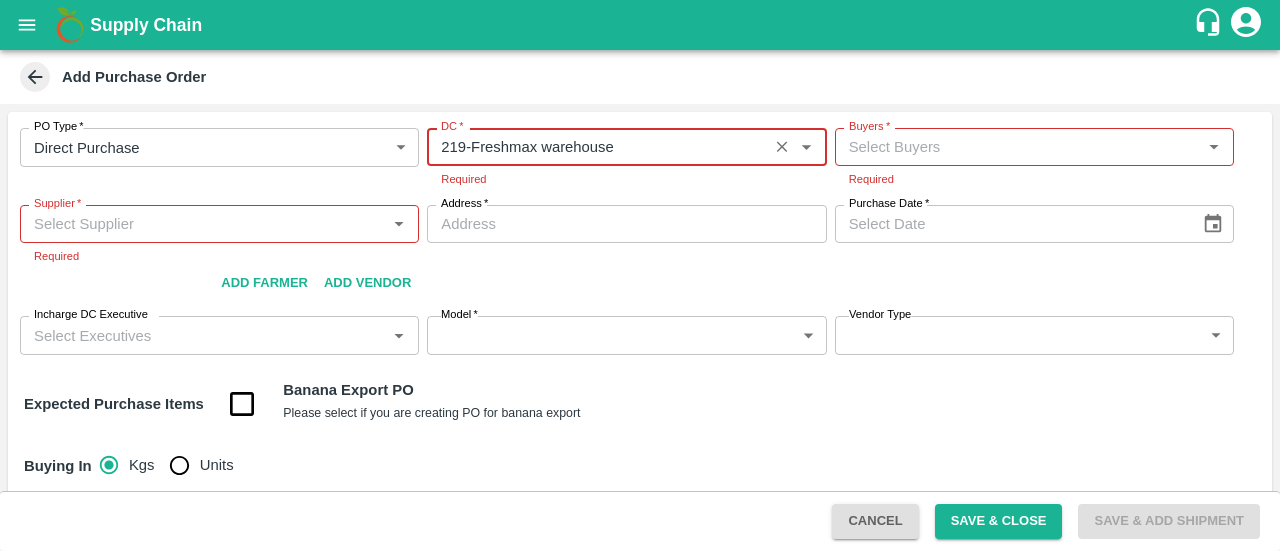 type on "219-Freshmax warehouse" 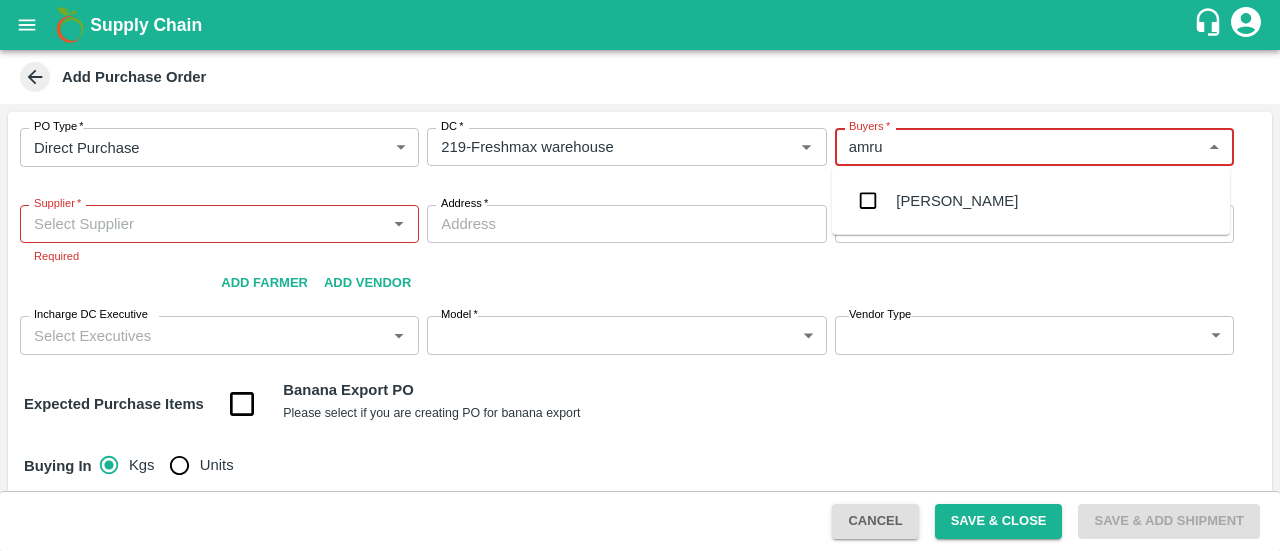 type on "[PERSON_NAME]" 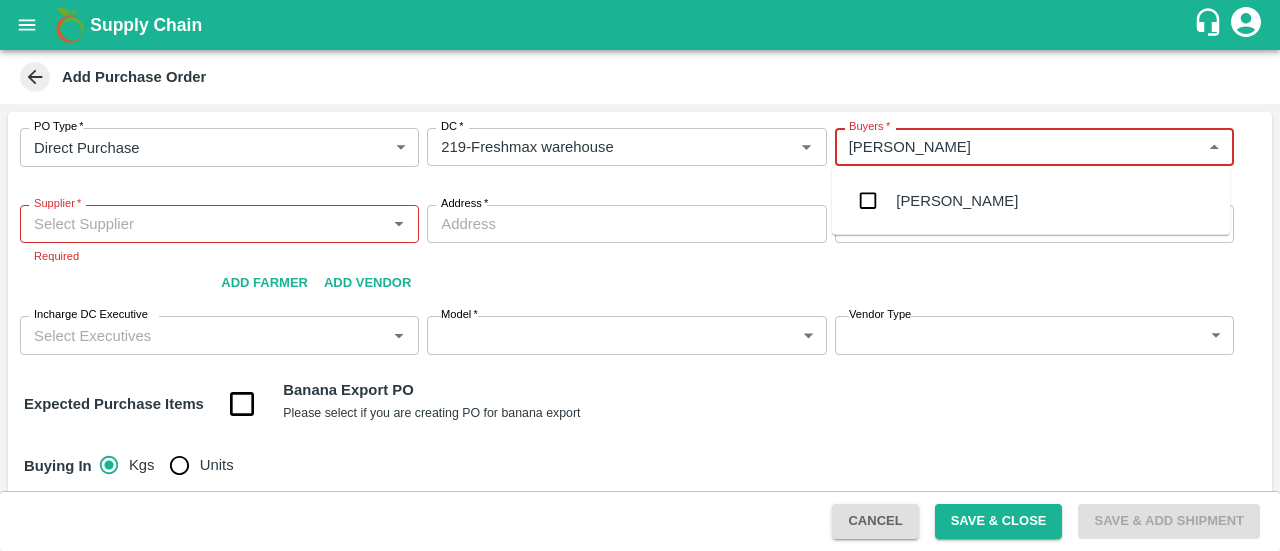click on "Amrut Jadhav" at bounding box center (1031, 201) 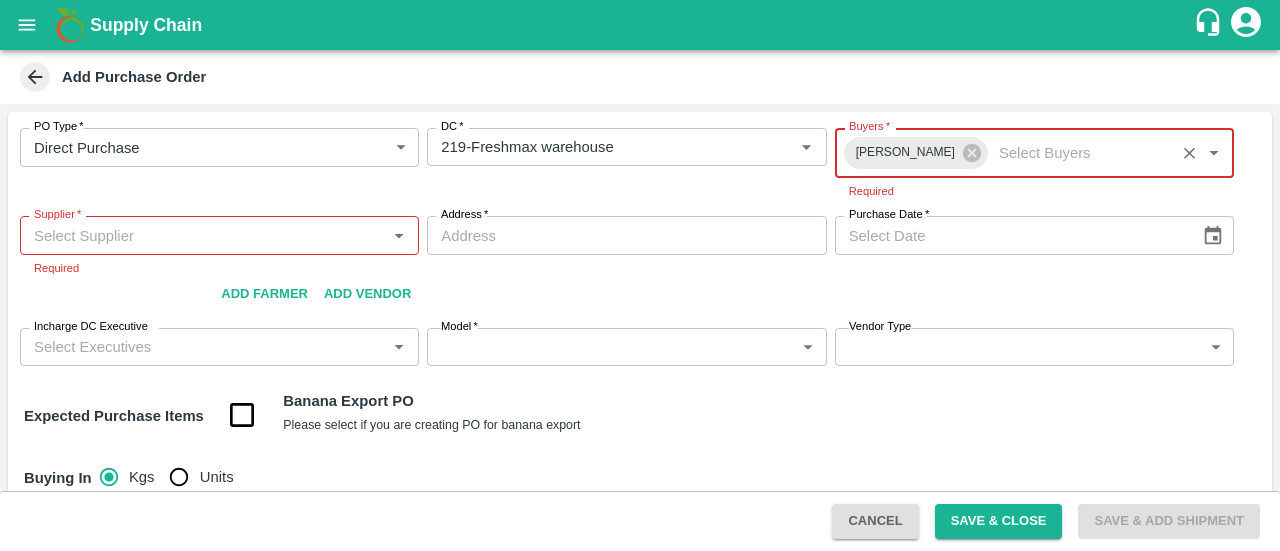 click on "Supplier   *" at bounding box center [219, 235] 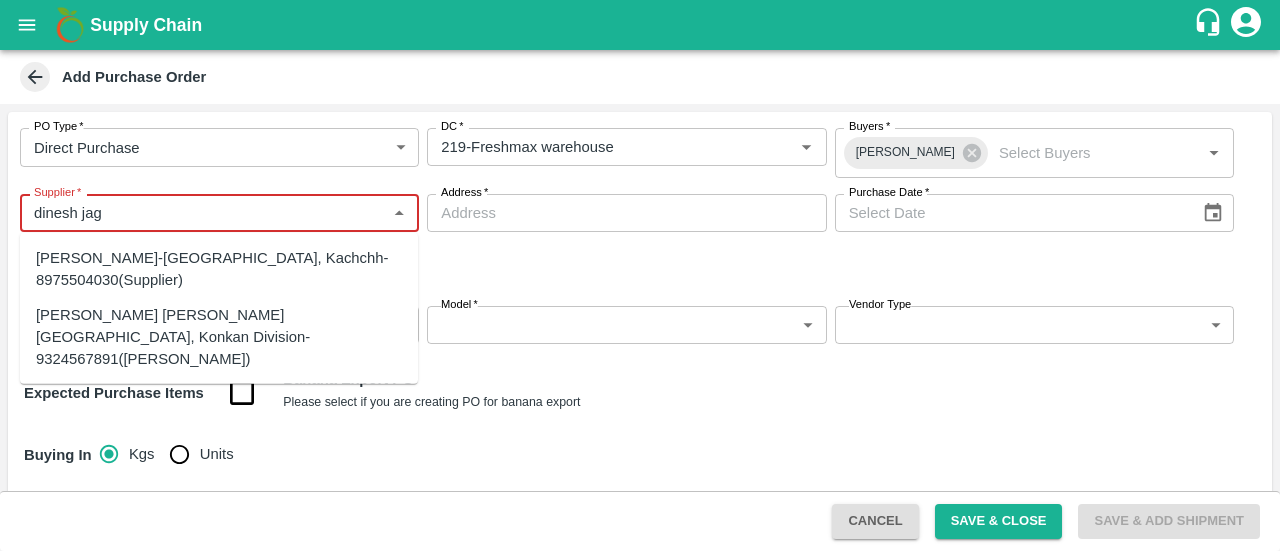 click on "Dinesh jagdale-Bhujj, Kachchh-8975504030(Supplier)" at bounding box center (219, 269) 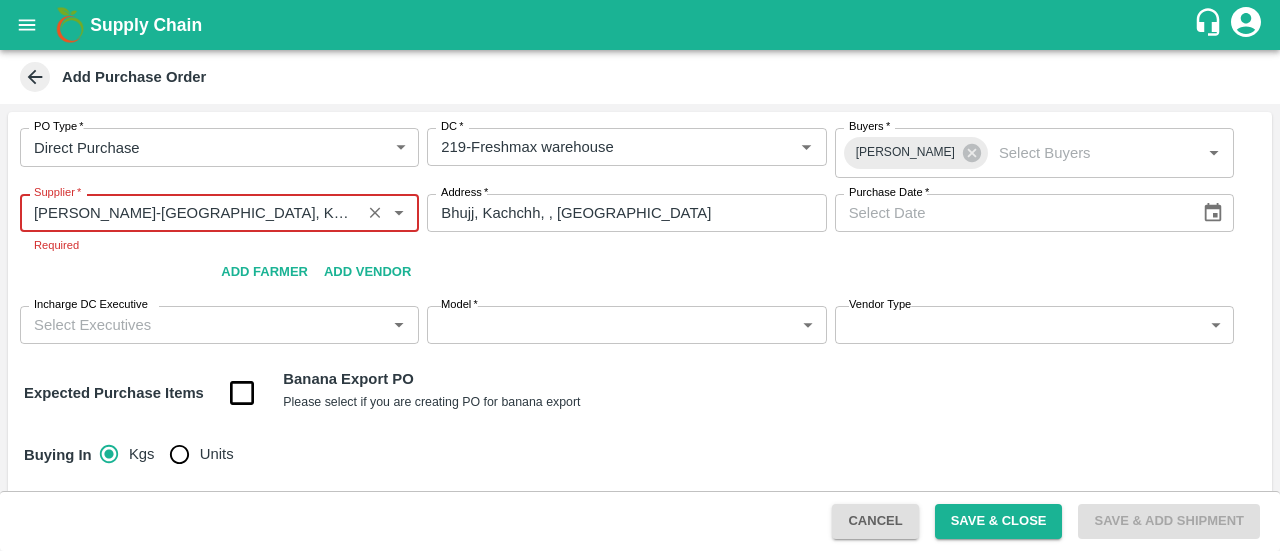 type on "Dinesh jagdale-Bhujj, Kachchh-8975504030(Supplier)" 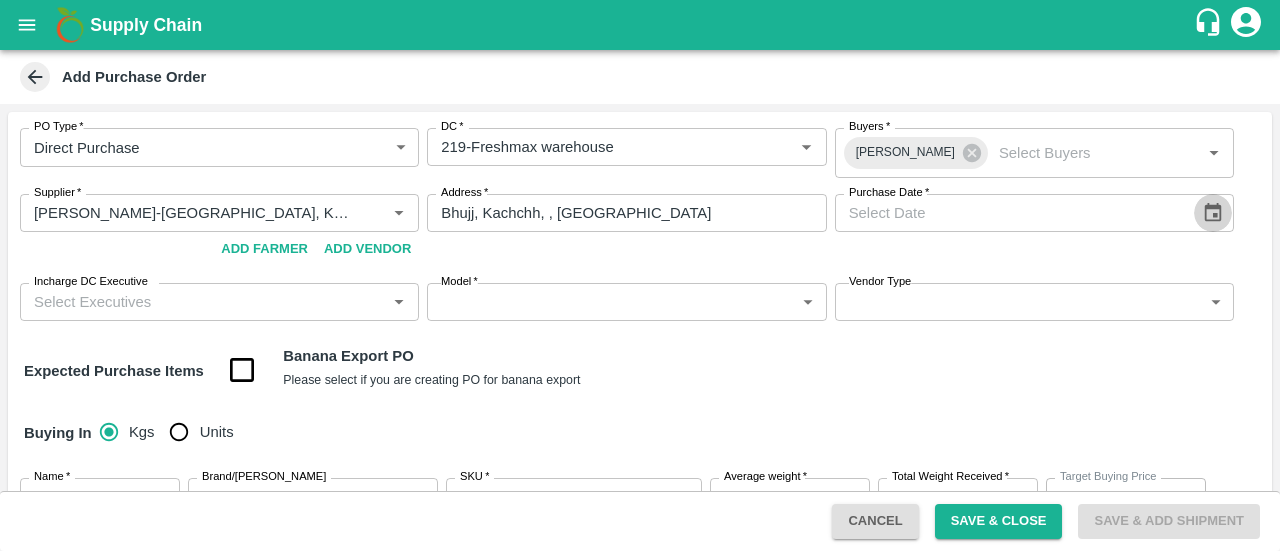 click 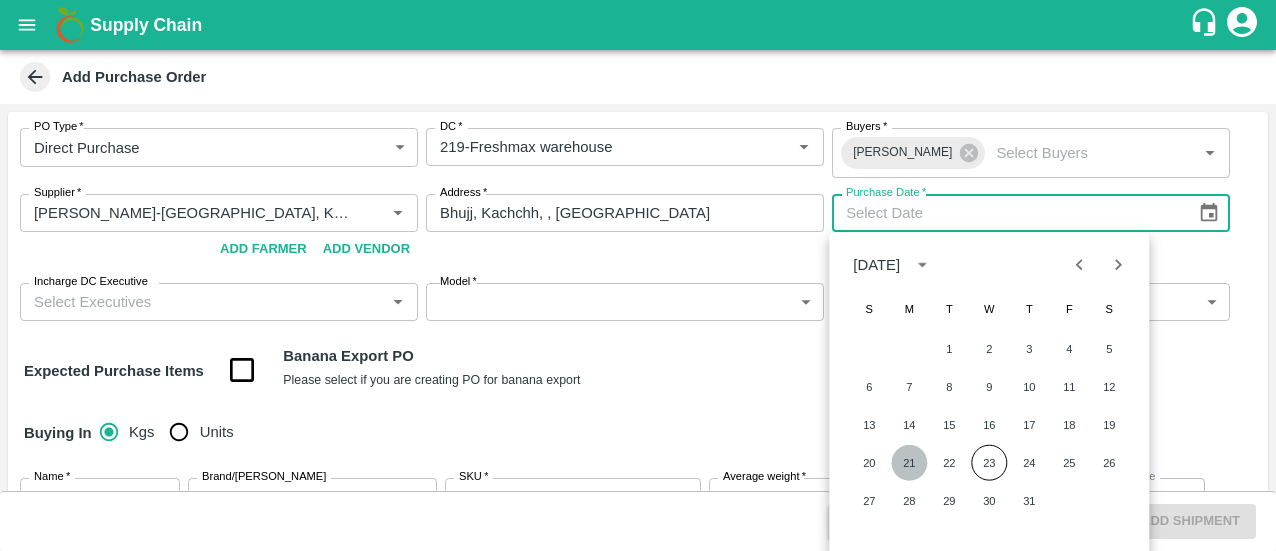 click on "21" at bounding box center (909, 463) 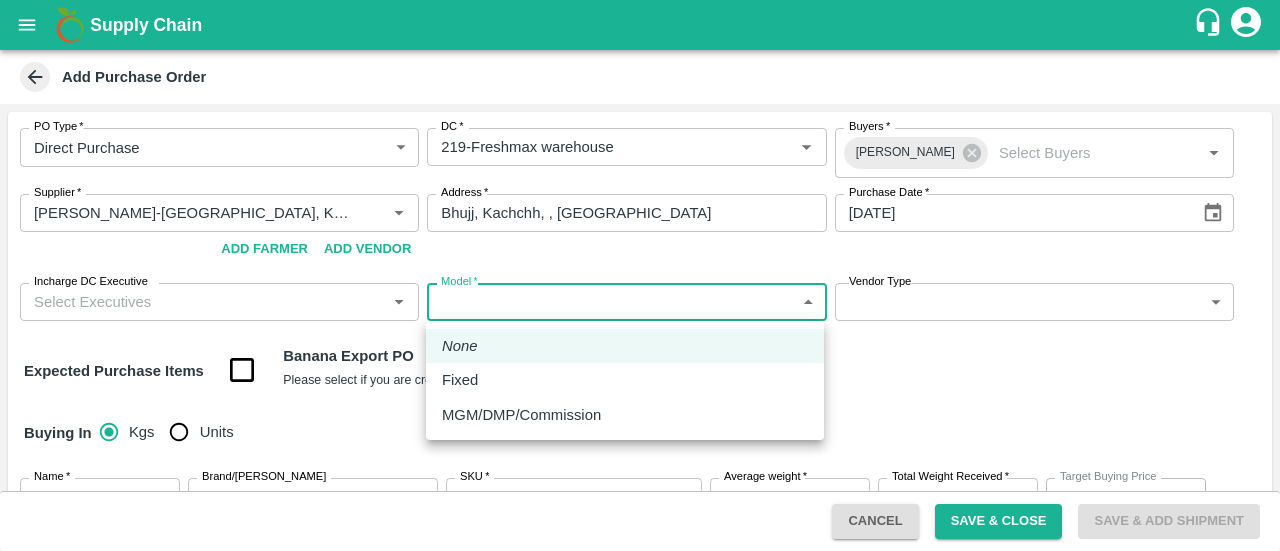 click on "Supply Chain Add Purchase Order PO Type   * Direct Purchase 3 PO Type DC   * DC   * Buyers   * Amrut Jadhav Buyers   * Supplier   * Supplier   * Add Vendor Add Farmer Address   * Bhujj, Kachchh, , Gujarat Address Purchase Date   * 21/07/2025 Purchase Date Incharge DC Executive Incharge DC Executive   * Model   * ​ Model Vendor Type ​ Vendor Type Expected Purchase Items Banana Export PO Please select if you are creating PO for banana export Buying In Kgs Units Name   * Name   * Brand/Marka Brand/Marka SKU   * SKU   * Average weight   * Kgs/unit Average weight Total Weight Received   * Kg Total Weight Received Target Buying Price Rs. NA / Kg Target Buying Price Agreed Value   * Rs. / Kg Agreed Value Packaging   * ​ Packaging Total Amount : ₹ 0 ( 0 x 0 ) Upload Agreement Upload Chute Percentage % Chute Percentage Cancel Save & Close Save & Add Shipment FruitX Rohru Mandi FruitX Oddi Mandi FruitX Jeewana Mandi 23-24 Freshmax warehouse Nashik Grapes Export PH Logout" at bounding box center [640, 275] 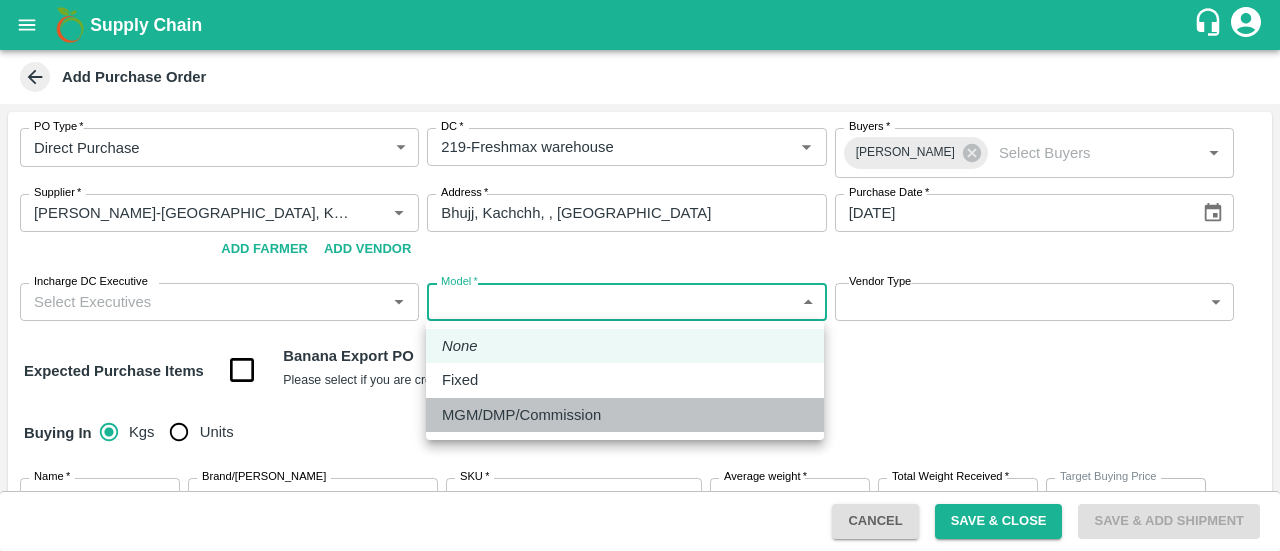 click on "MGM/DMP/Commission" at bounding box center [521, 415] 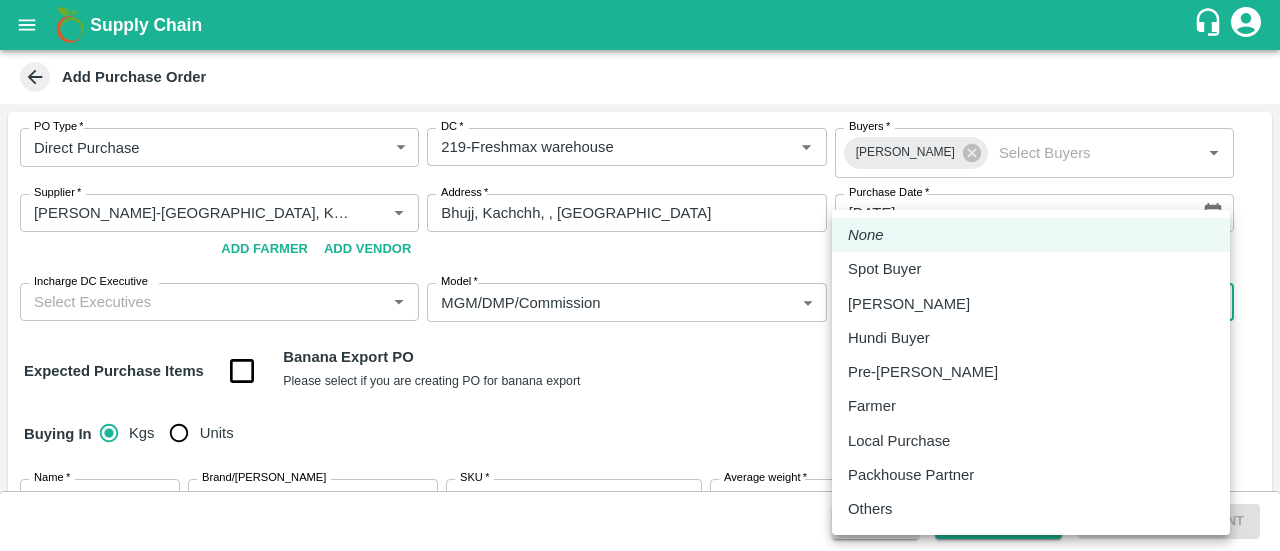 click on "Supply Chain Add Purchase Order PO Type   * Direct Purchase 3 PO Type DC   * DC   * Buyers   * Amrut Jadhav Buyers   * Supplier   * Supplier   * Add Vendor Add Farmer Address   * Bhujj, Kachchh, , Gujarat Address Purchase Date   * 21/07/2025 Purchase Date Incharge DC Executive Incharge DC Executive   * Model   * MGM/DMP/Commission Commision Model Vendor Type ​ Vendor Type Expected Purchase Items Banana Export PO Please select if you are creating PO for banana export Buying In Kgs Units Name   * Name   * Brand/Marka Brand/Marka SKU   * SKU   * Average weight   * Kgs/unit Average weight Total Weight Received   * Kg Total Weight Received Target Buying Price Rs. NA / Kg Target Buying Price Agreed Value   * Rs. / Kg Agreed Value Packaging   * ​ Packaging Total Amount : ₹ 0 ( 0 x 0 ) Upload Agreement Upload Chute Percentage % Chute Percentage Cancel Save & Close Save & Add Shipment FruitX Rohru Mandi FruitX Oddi Mandi FruitX Jeewana Mandi 23-24 Freshmax warehouse Logout" at bounding box center (640, 275) 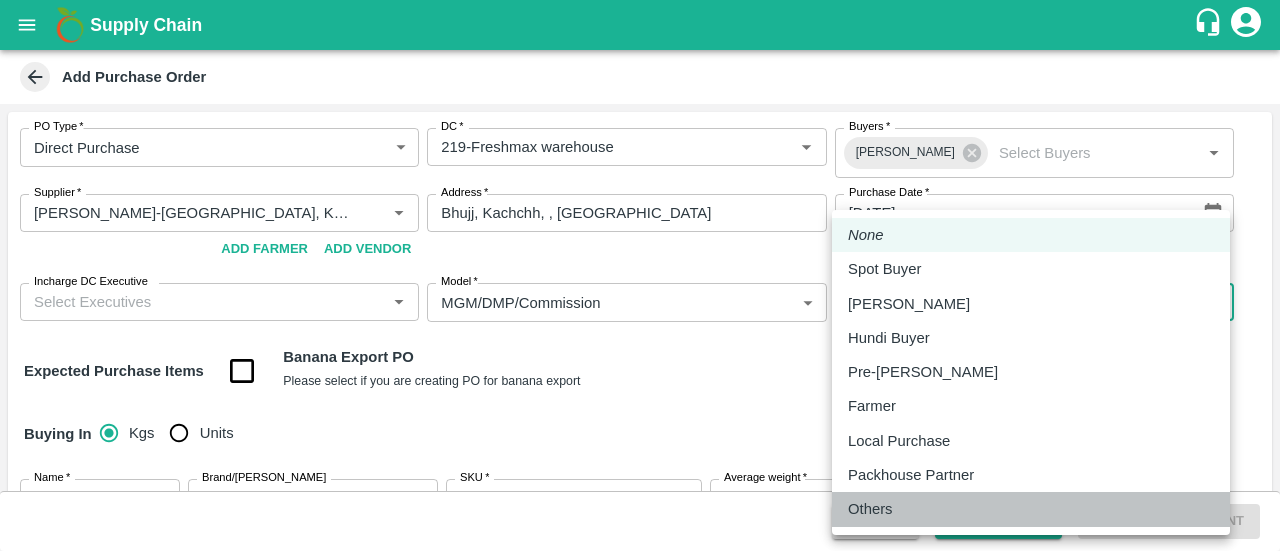 click on "Others" at bounding box center (870, 509) 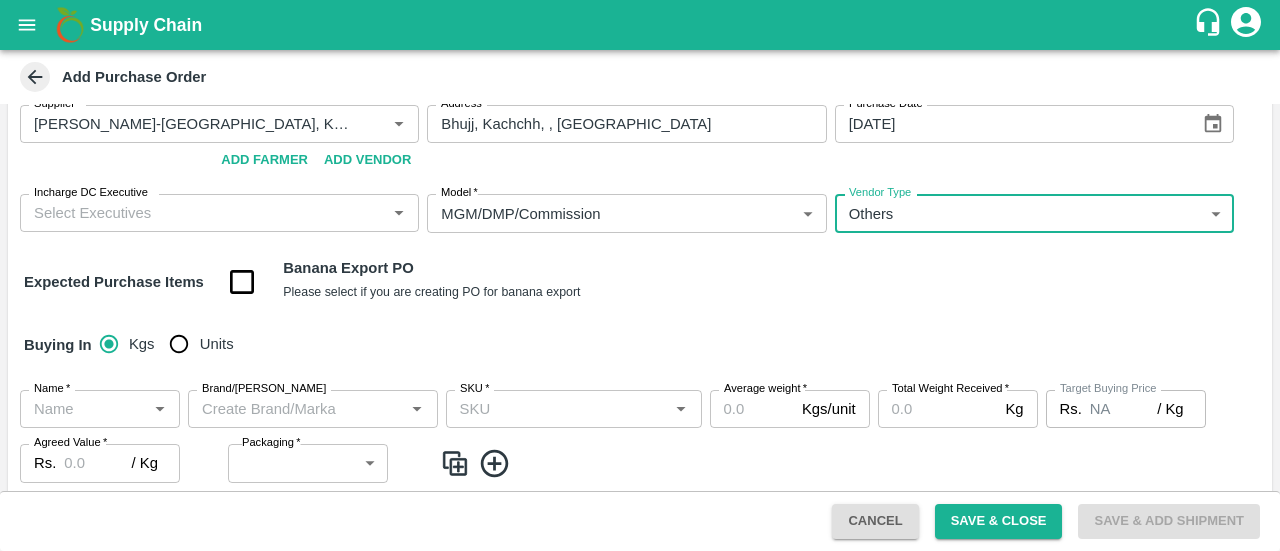 scroll, scrollTop: 98, scrollLeft: 0, axis: vertical 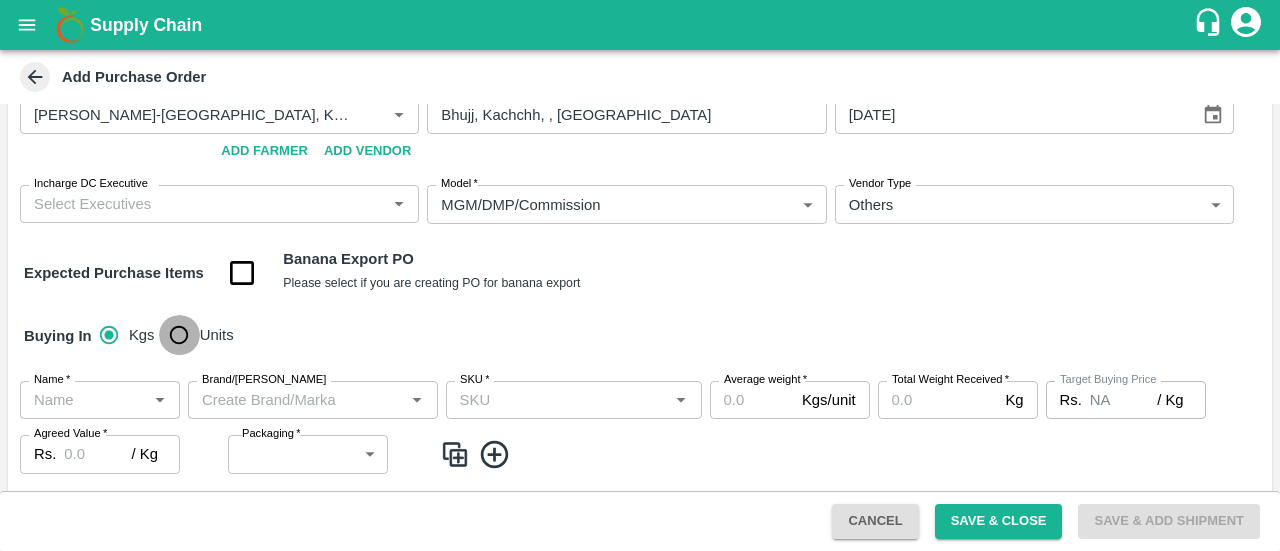 click on "Units" at bounding box center [179, 335] 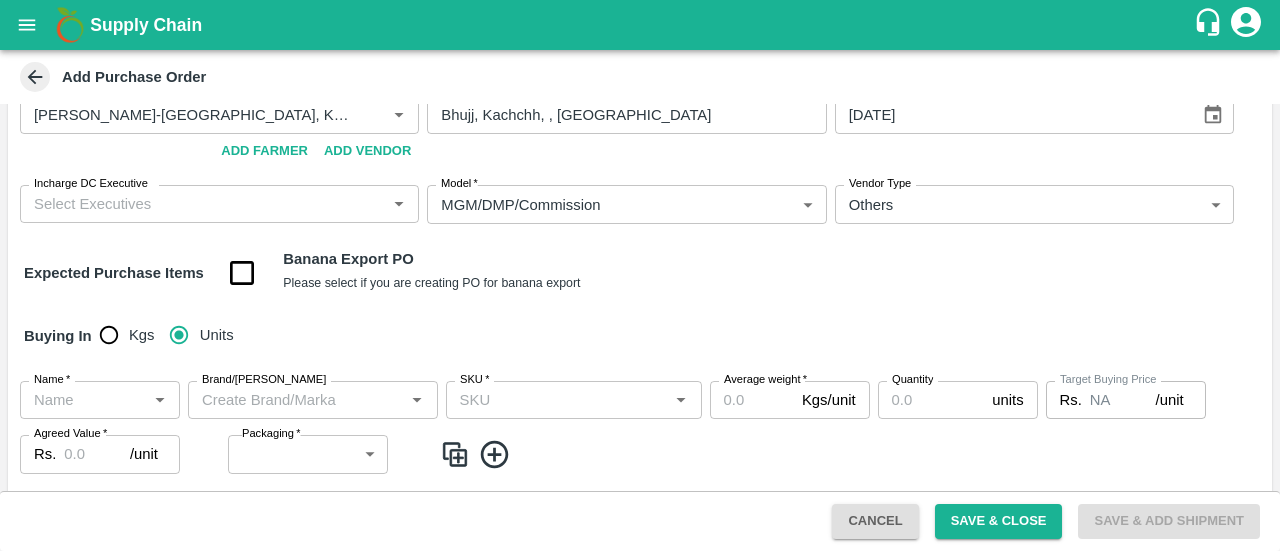 click on "Name   *" at bounding box center (83, 400) 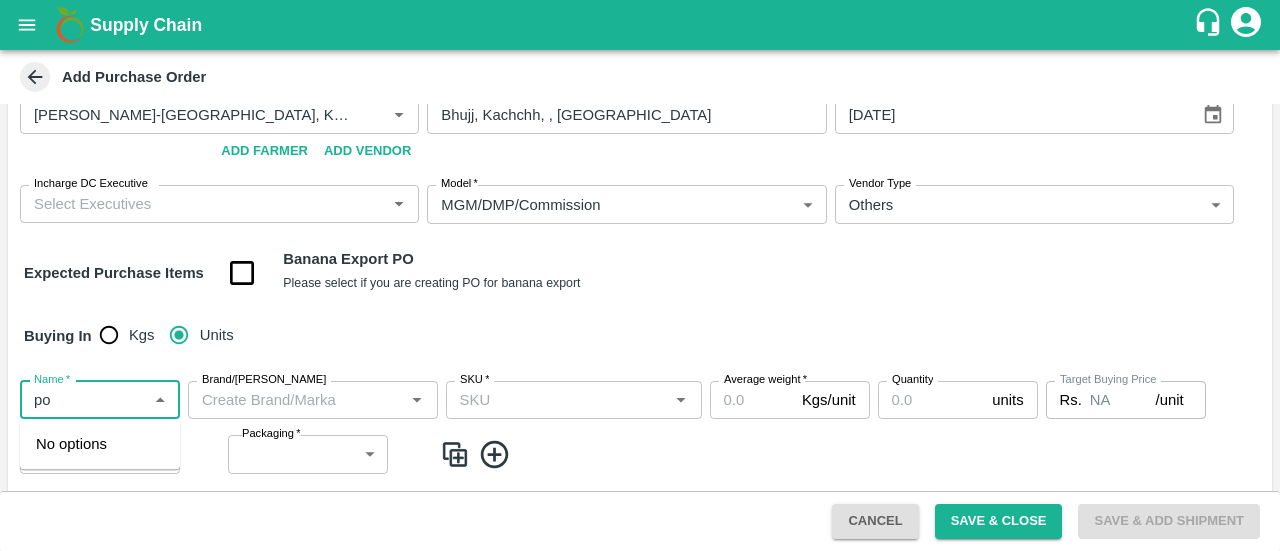 type on "pom" 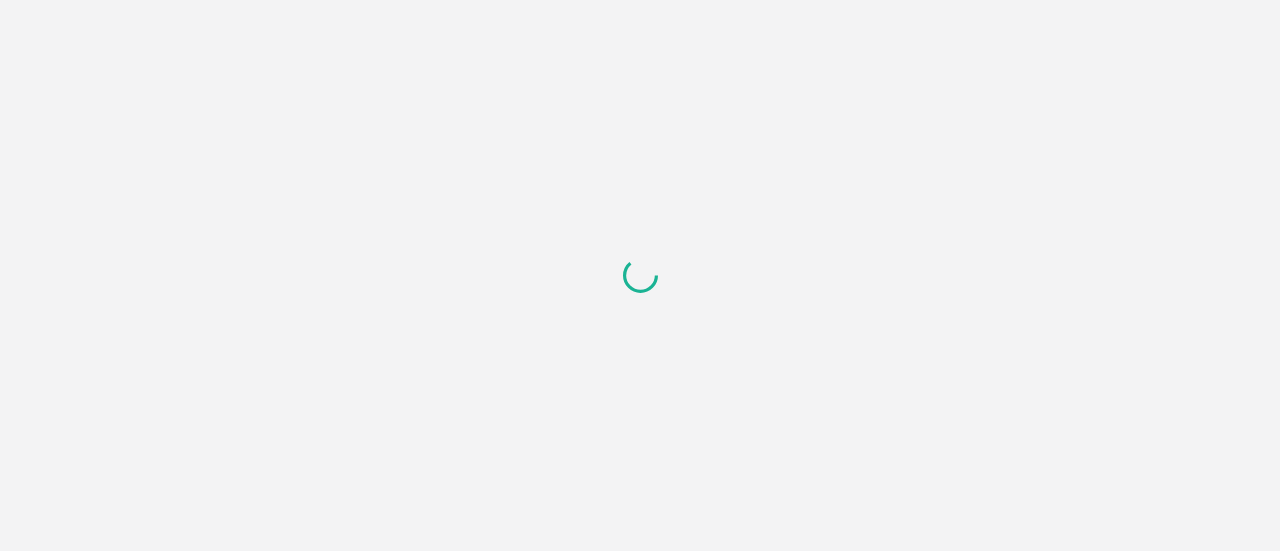 scroll, scrollTop: 0, scrollLeft: 0, axis: both 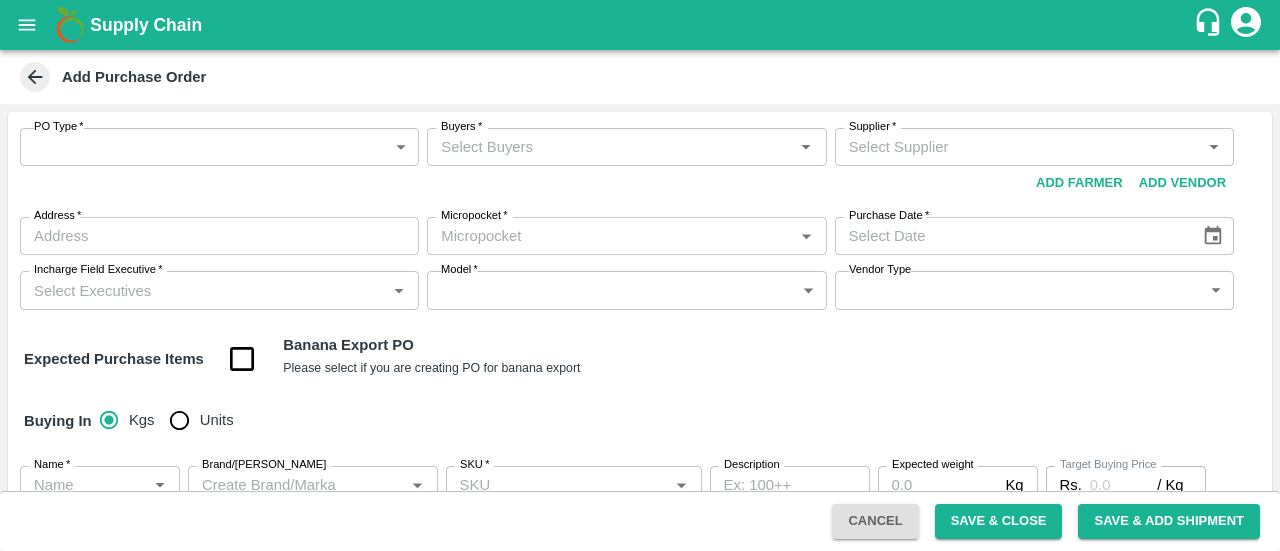 type on "NA" 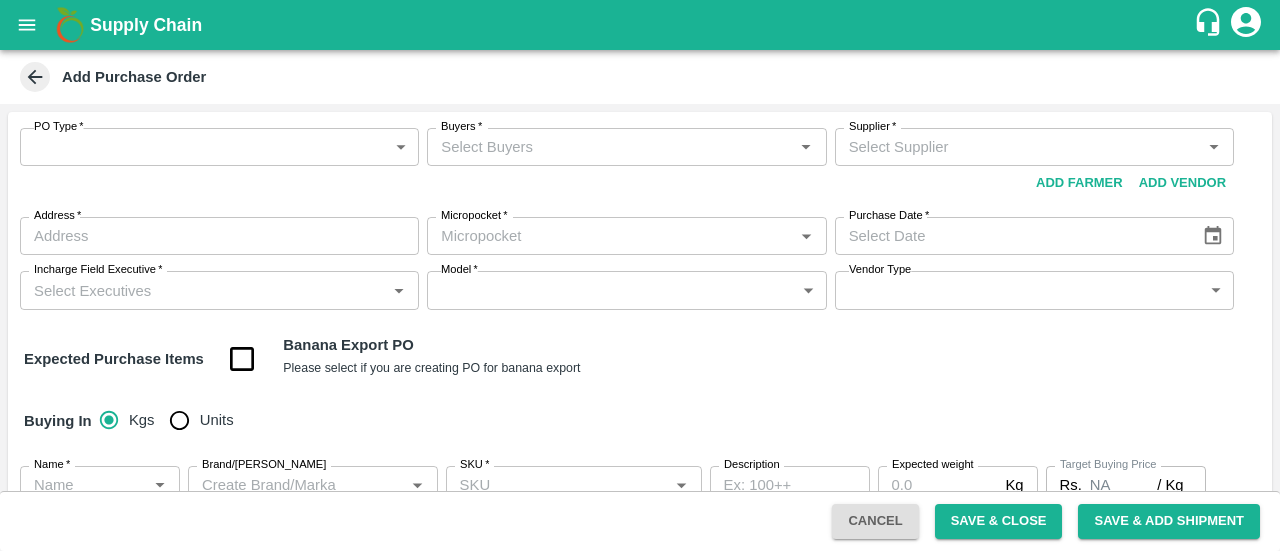 click on "PO Type   * ​ PO Type Buyers   * Buyers   * Supplier   * Supplier   * Add Vendor Add Farmer Address   * Address Micropocket   * Micropocket   * Purchase Date   * Purchase Date Incharge Field Executive   * Incharge Field Executive   * Model   * ​ Model Vendor Type ​ Vendor Type" at bounding box center (640, 219) 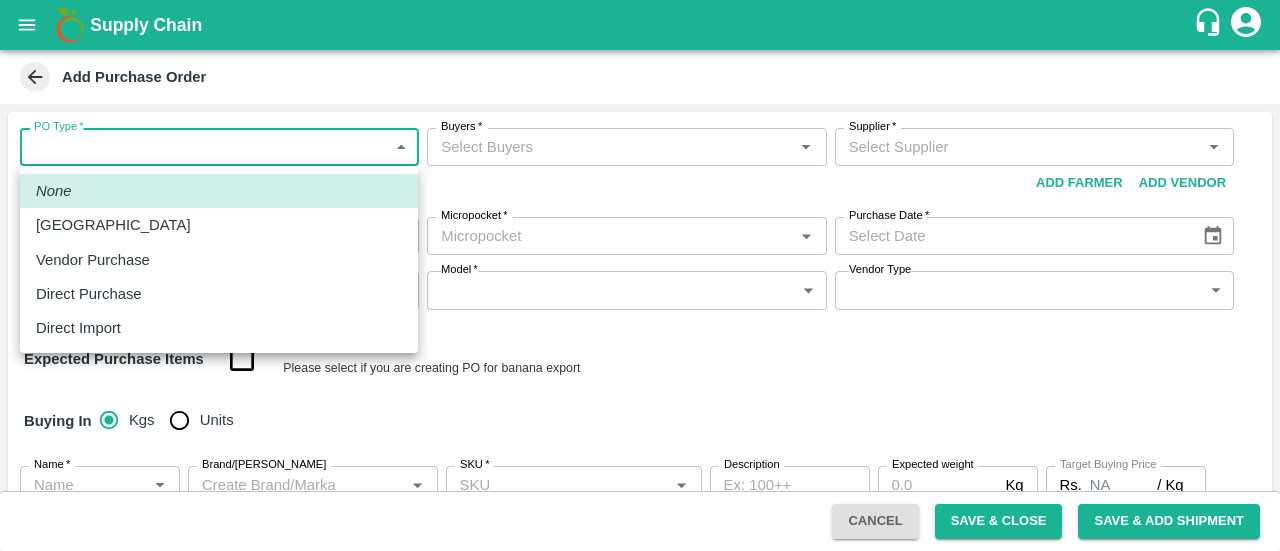 click on "Supply Chain Add Purchase Order PO Type   * ​ PO Type Buyers   * Buyers   * Supplier   * Supplier   * Add Vendor Add Farmer Address   * Address Micropocket   * Micropocket   * Purchase Date   * Purchase Date Incharge Field Executive   * Incharge Field Executive   * Model   * ​ Model Vendor Type ​ Vendor Type Expected Purchase Items Banana Export PO Please select if you are creating PO for banana export Buying In Kgs Units Name   * Name   * Brand/Marka Brand/Marka SKU   * SKU   * Description x Description Expected weight Kg Expected weight Target Buying Price Rs. NA / Kg Target Buying Price Agreed Value   * Rs. / Kg Agreed Value Upload Agreement Upload Chute Percentage % Chute Percentage Cancel Save & Close Save & Add Shipment FruitX Rohru Mandi FruitX Oddi Mandi FruitX Jeewana Mandi 23-24 Freshmax warehouse Nashik Grapes Export PH DMP Raj Agro industries PH Amrut Jadhav Logout None Farm Gate Vendor Purchase Direct Purchase Direct Import" at bounding box center [640, 275] 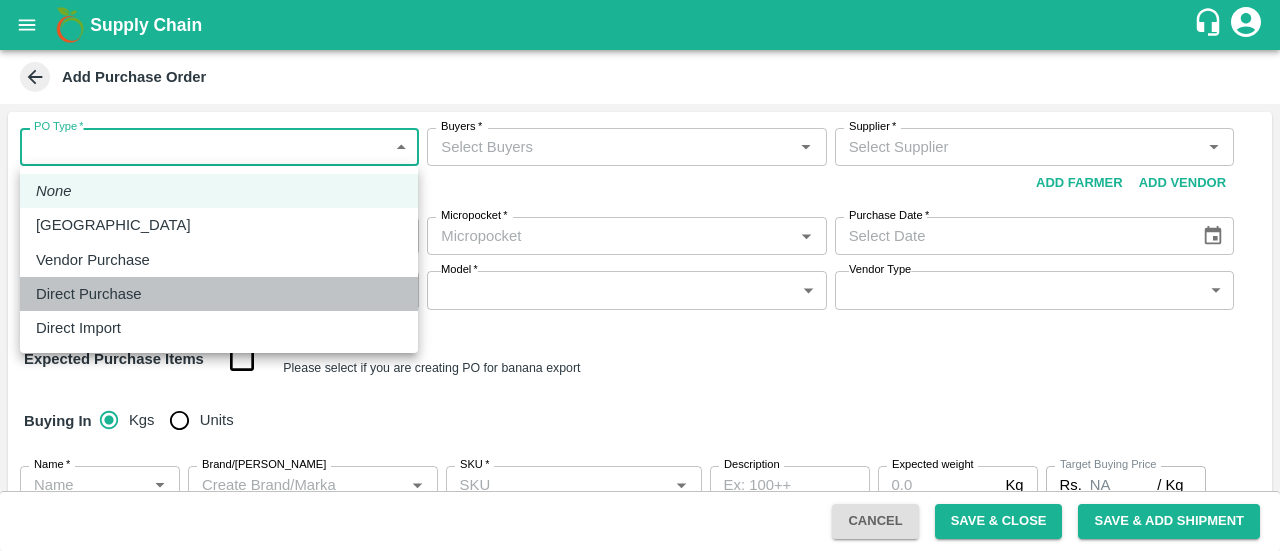 click on "Direct Purchase" at bounding box center (89, 294) 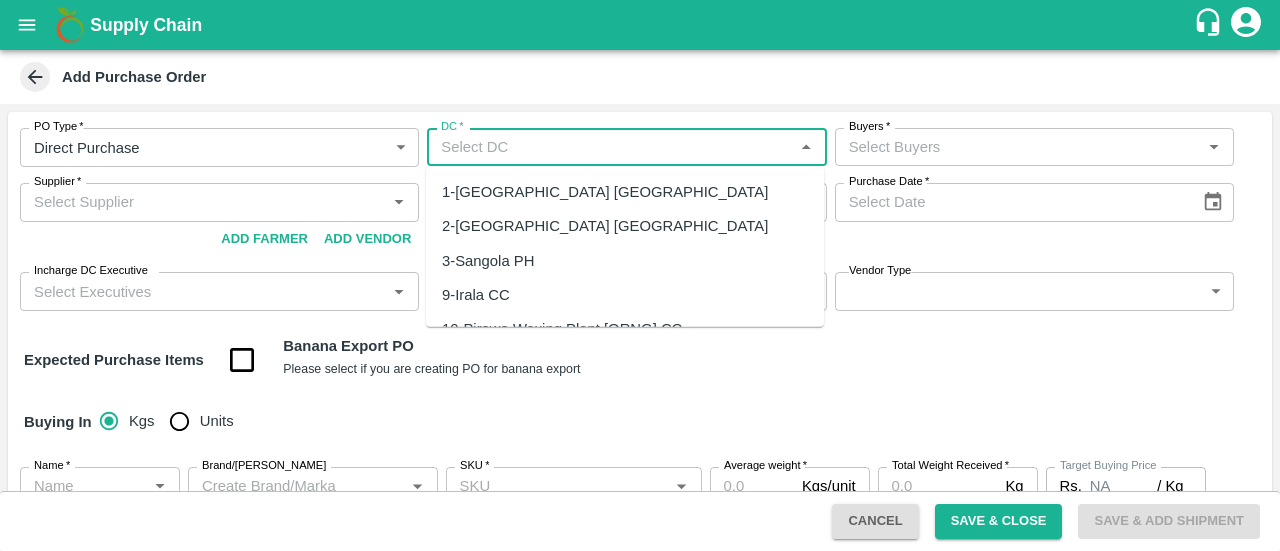click on "DC   *" at bounding box center (610, 147) 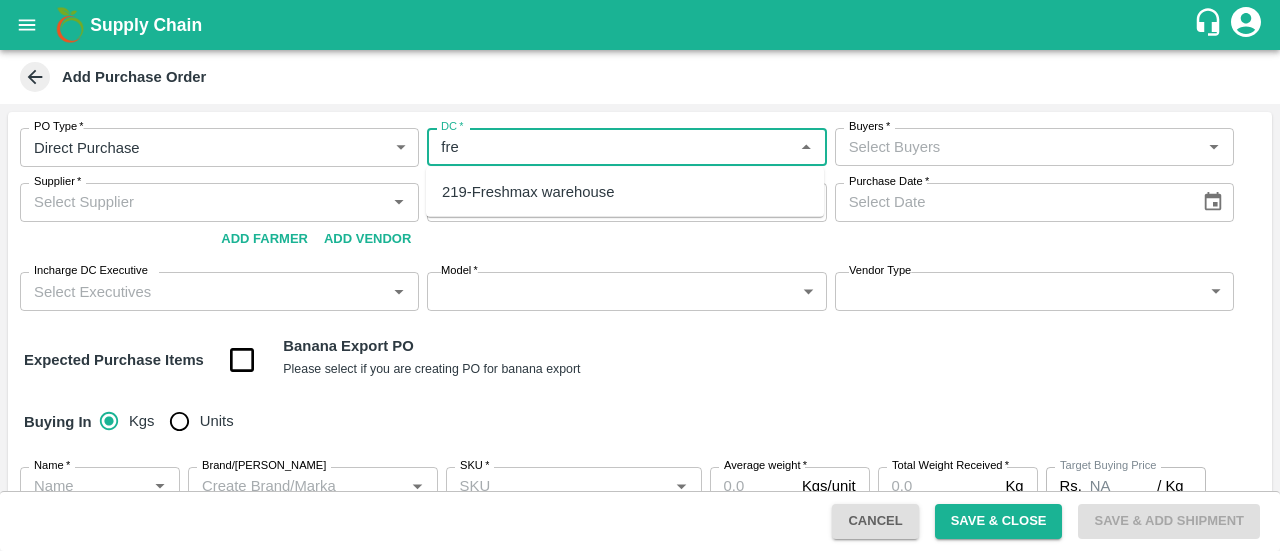 click on "219-Freshmax warehouse" at bounding box center (528, 192) 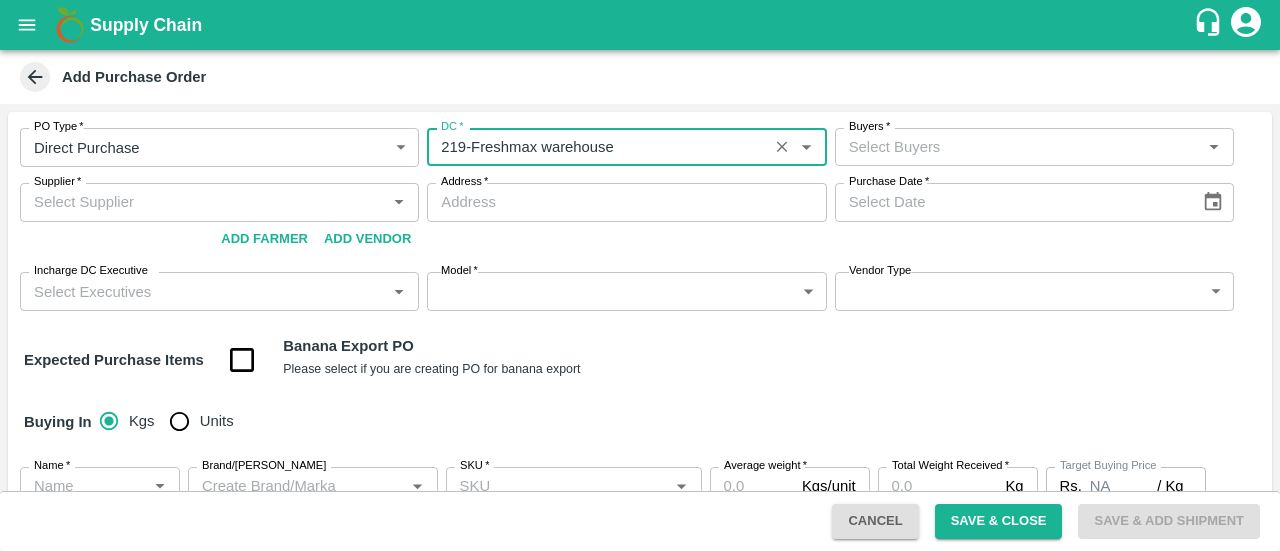type on "219-Freshmax warehouse" 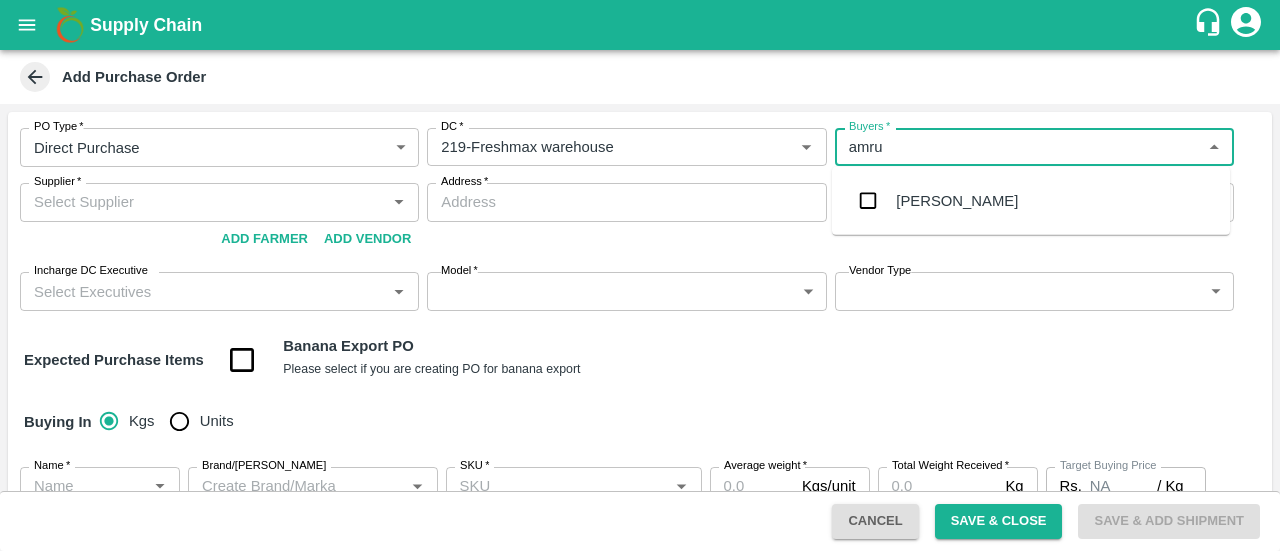 type on "amrut" 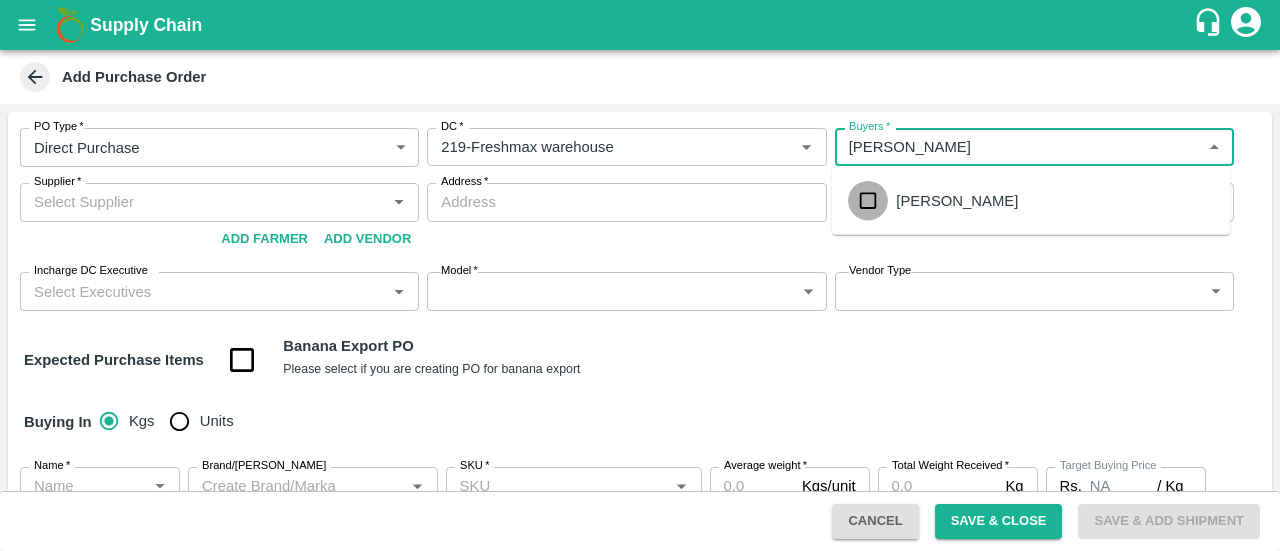 click at bounding box center [868, 201] 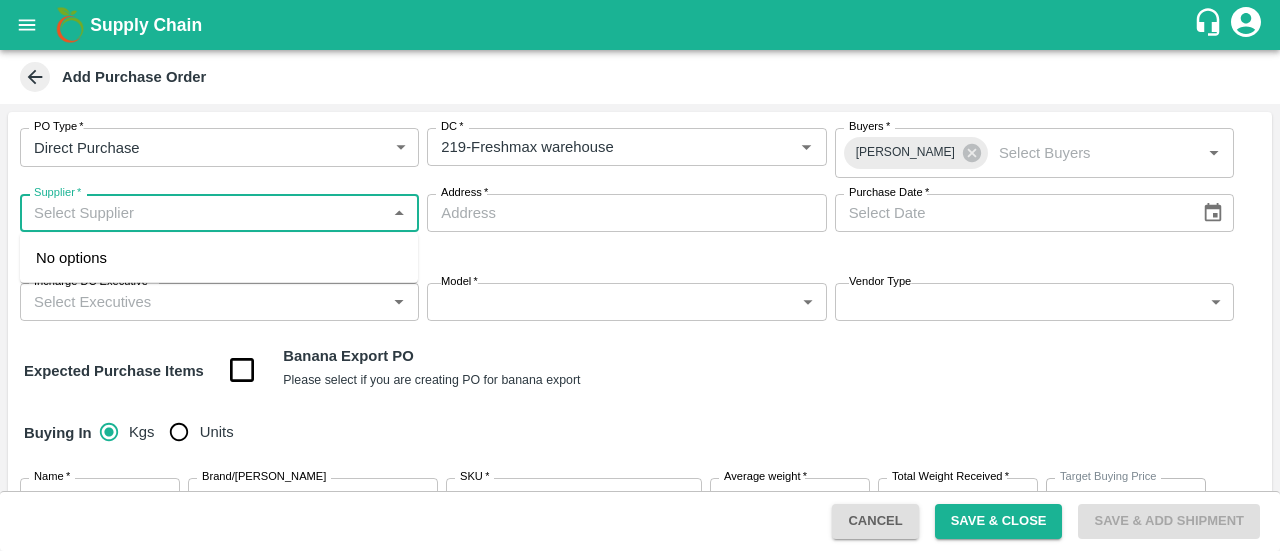 click on "Supplier   *" at bounding box center [203, 213] 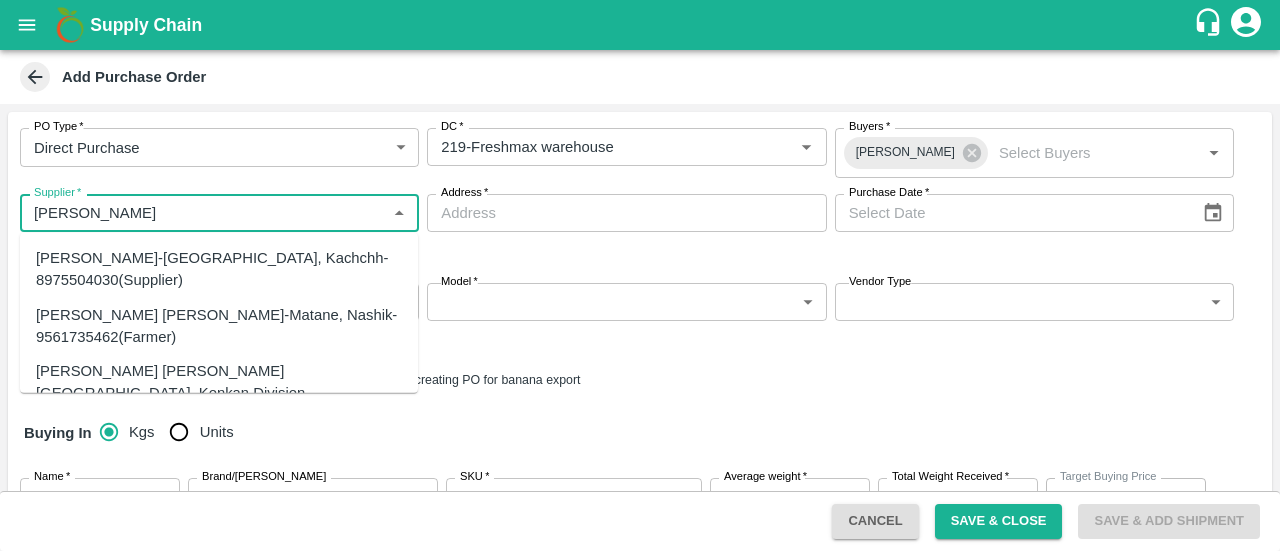 click on "Dinesh jagdale-Bhujj, Kachchh-8975504030(Supplier)" at bounding box center [219, 269] 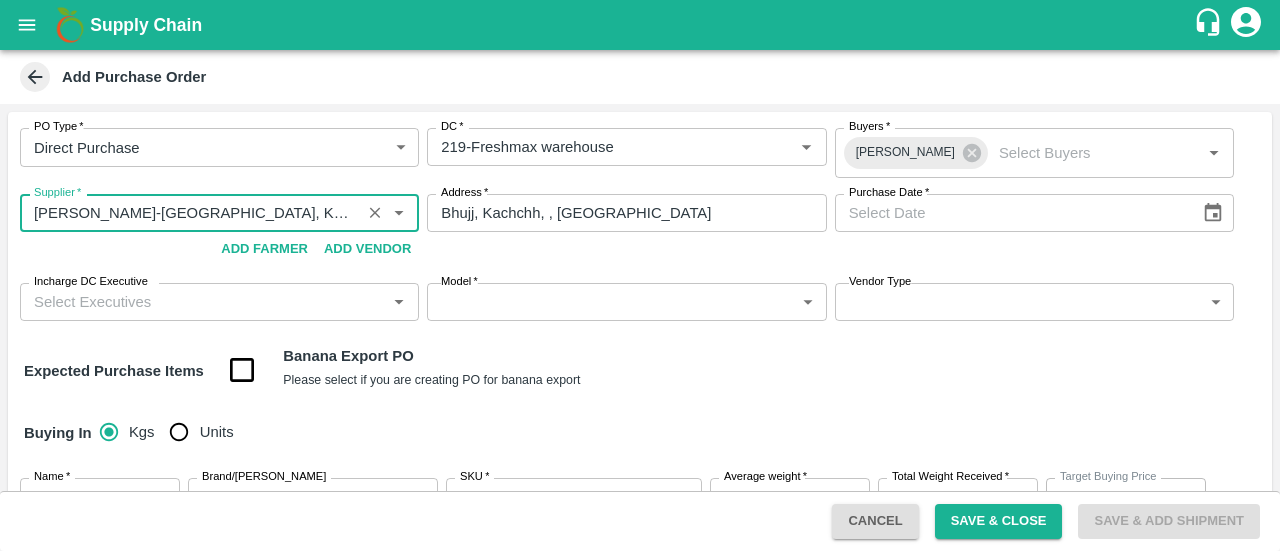type on "Dinesh jagdale-Bhujj, Kachchh-8975504030(Supplier)" 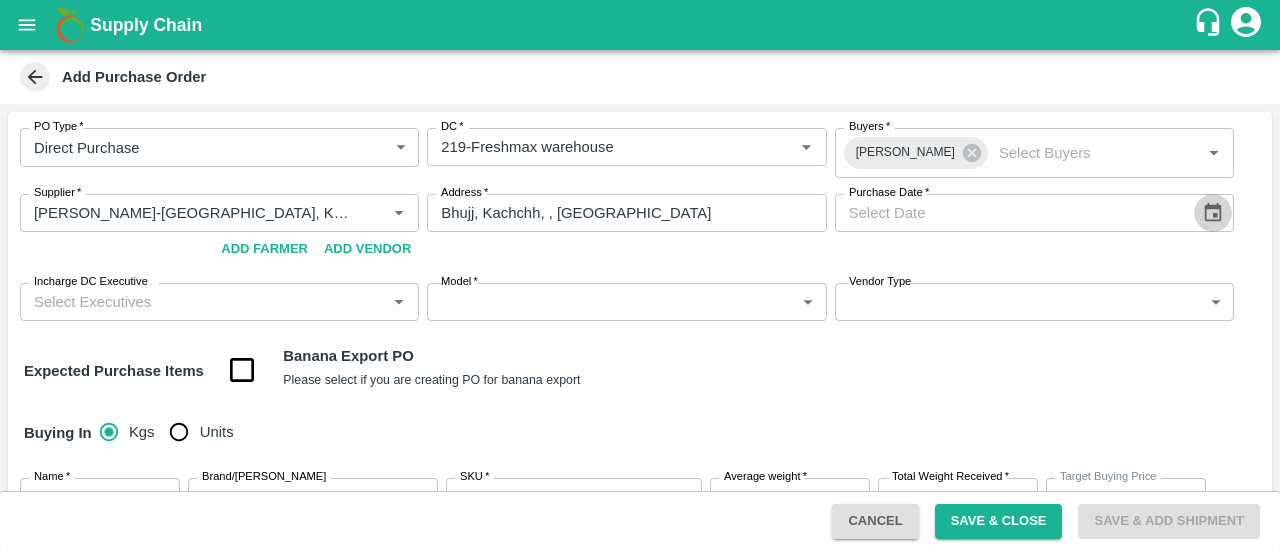 click 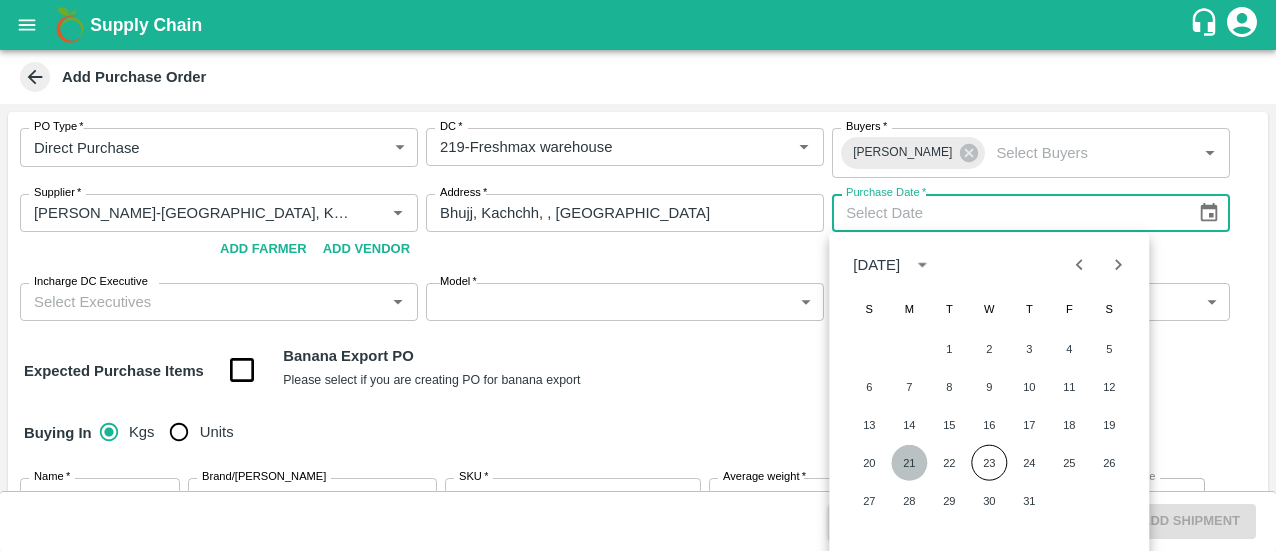 click on "21" at bounding box center (909, 463) 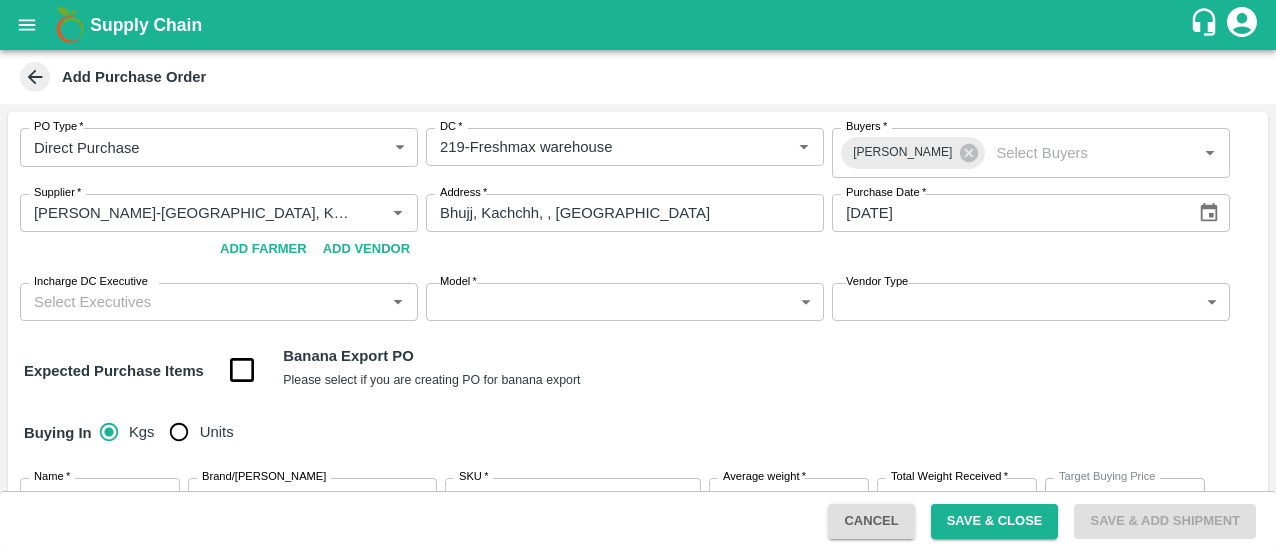 type on "21/07/2025" 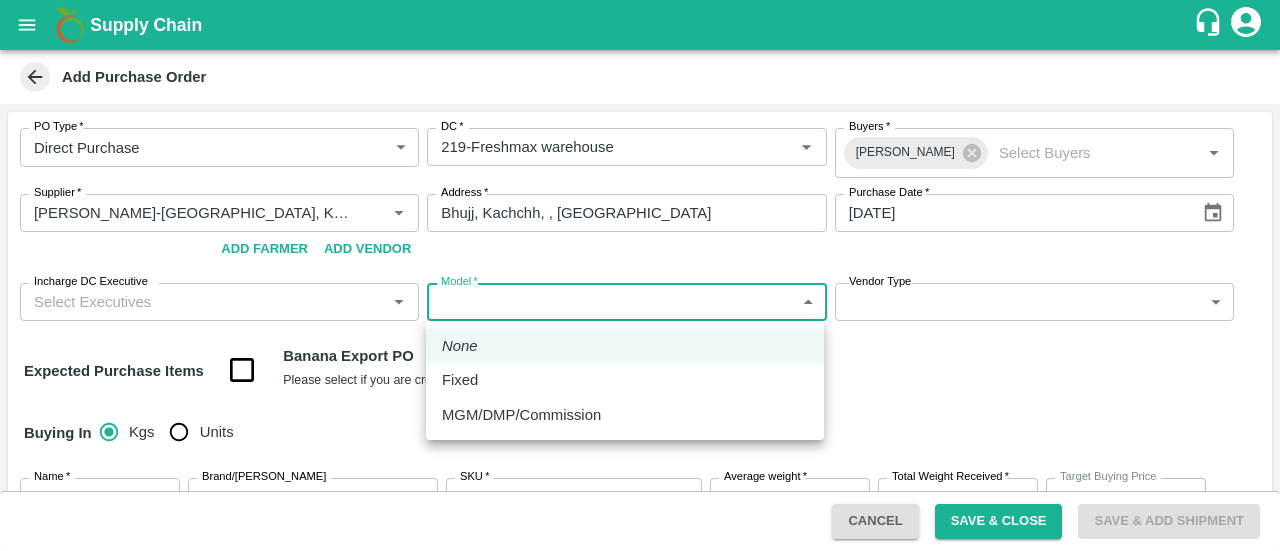 click on "Supply Chain Add Purchase Order PO Type   * Direct Purchase 3 PO Type DC   * DC   * Buyers   * Amrut Jadhav Buyers   * Supplier   * Supplier   * Add Vendor Add Farmer Address   * Bhujj, Kachchh, , Gujarat Address Purchase Date   * 21/07/2025 Purchase Date Incharge DC Executive Incharge DC Executive   * Model   * ​ Model Vendor Type ​ Vendor Type Expected Purchase Items Banana Export PO Please select if you are creating PO for banana export Buying In Kgs Units Name   * Name   * Brand/Marka Brand/Marka SKU   * SKU   * Average weight   * Kgs/unit Average weight Total Weight Received   * Kg Total Weight Received Target Buying Price Rs. NA / Kg Target Buying Price Agreed Value   * Rs. / Kg Agreed Value Packaging   * ​ Packaging Total Amount : ₹ 0 ( 0 x 0 ) Upload Agreement Upload Chute Percentage % Chute Percentage Cancel Save & Close Save & Add Shipment FruitX Rohru Mandi FruitX Oddi Mandi FruitX Jeewana Mandi 23-24 Freshmax warehouse Nashik Grapes Export PH Logout" at bounding box center (640, 275) 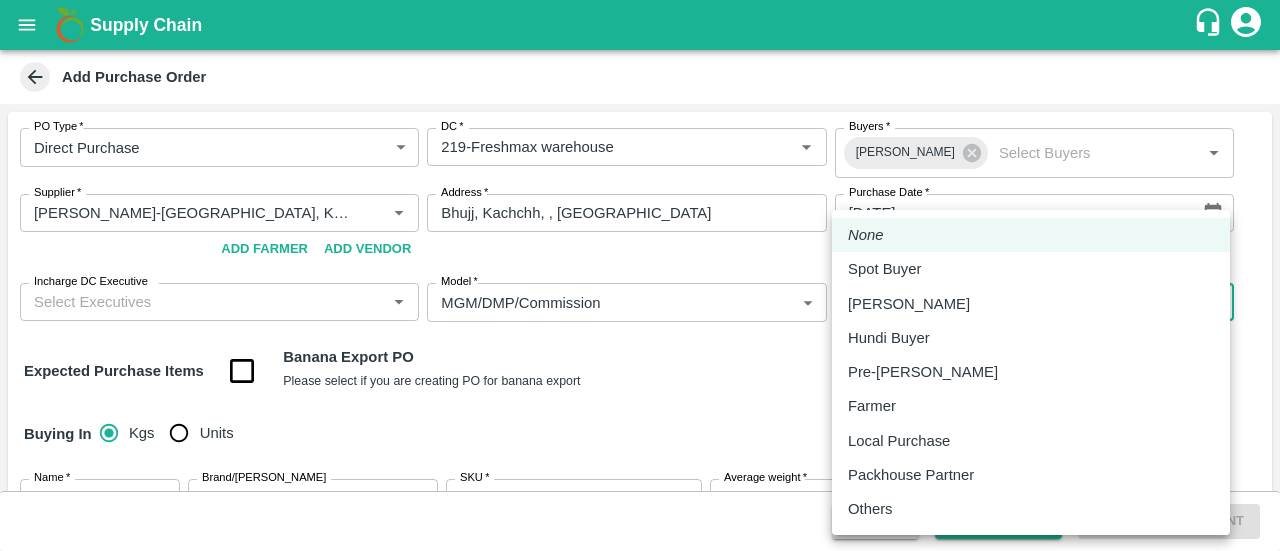 click on "Supply Chain Add Purchase Order PO Type   * Direct Purchase 3 PO Type DC   * DC   * Buyers   * Amrut Jadhav Buyers   * Supplier   * Supplier   * Add Vendor Add Farmer Address   * Bhujj, Kachchh, , Gujarat Address Purchase Date   * 21/07/2025 Purchase Date Incharge DC Executive Incharge DC Executive   * Model   * MGM/DMP/Commission Commision Model Vendor Type ​ Vendor Type Expected Purchase Items Banana Export PO Please select if you are creating PO for banana export Buying In Kgs Units Name   * Name   * Brand/Marka Brand/Marka SKU   * SKU   * Average weight   * Kgs/unit Average weight Total Weight Received   * Kg Total Weight Received Target Buying Price Rs. NA / Kg Target Buying Price Agreed Value   * Rs. / Kg Agreed Value Packaging   * ​ Packaging Total Amount : ₹ 0 ( 0 x 0 ) Upload Agreement Upload Chute Percentage % Chute Percentage Cancel Save & Close Save & Add Shipment FruitX Rohru Mandi FruitX Oddi Mandi FruitX Jeewana Mandi 23-24 Freshmax warehouse Logout" at bounding box center (640, 275) 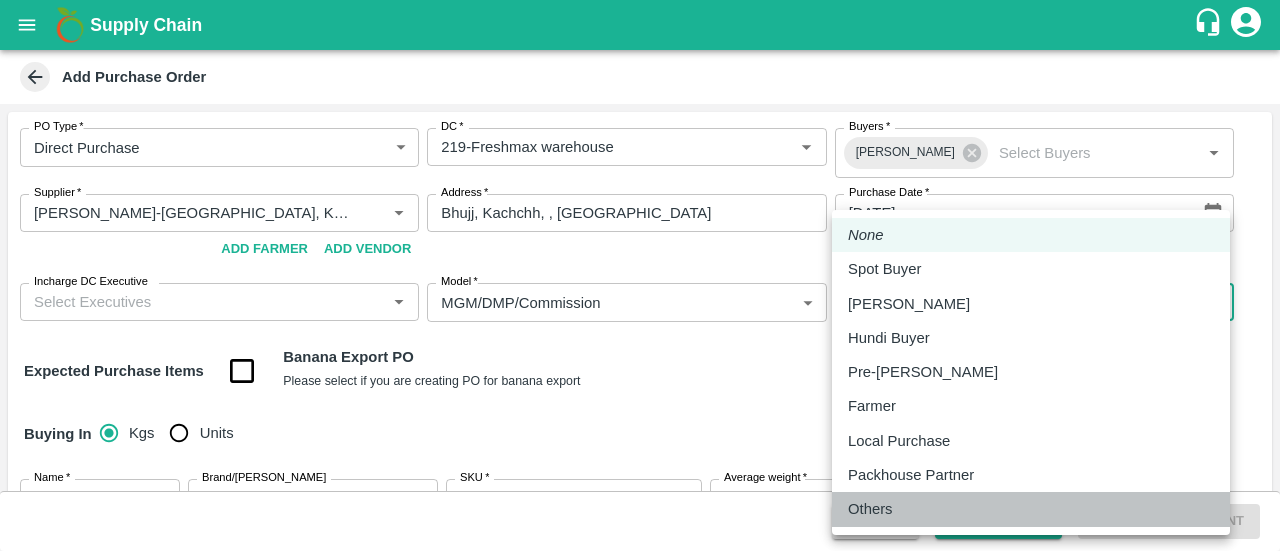 click on "Others" at bounding box center (870, 509) 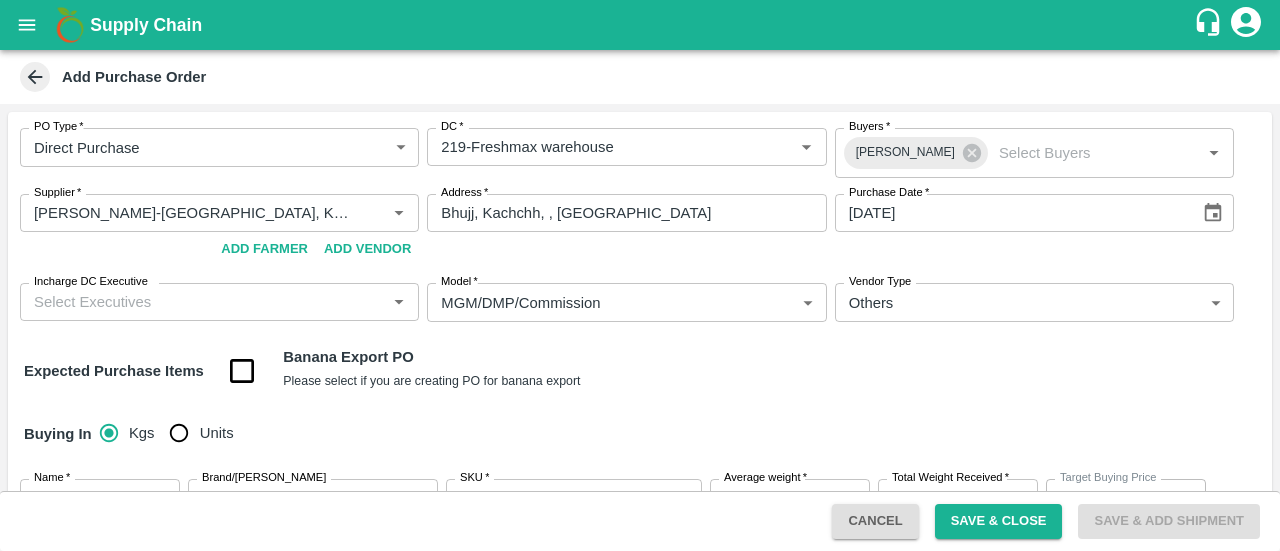 click on "Expected Purchase Items Banana Export PO Please select if you are creating PO for banana export" at bounding box center [640, 371] 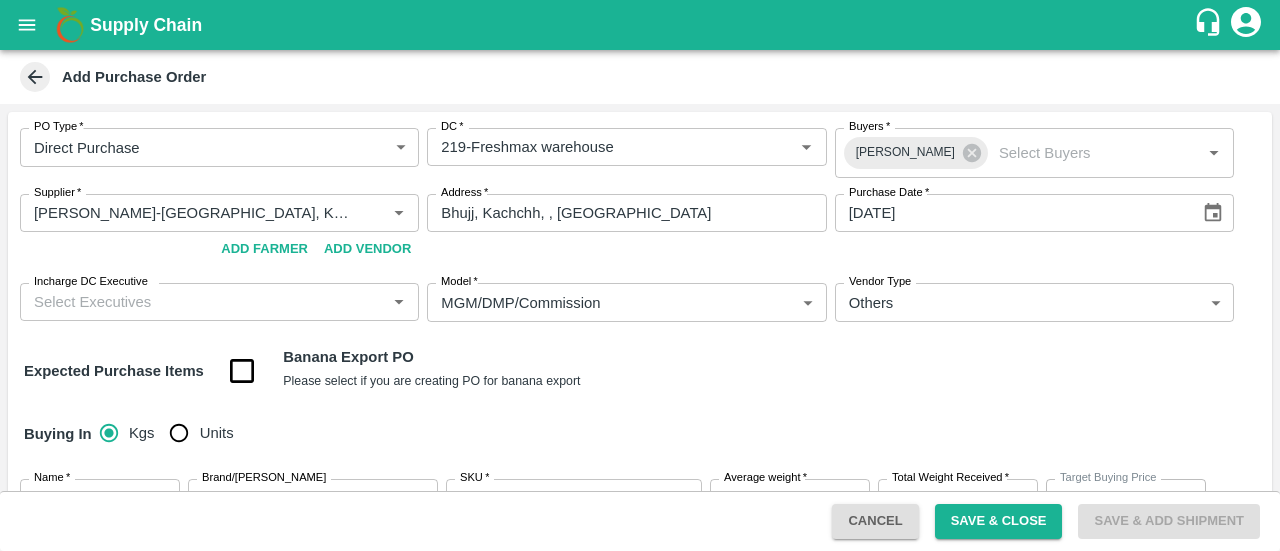 scroll, scrollTop: 302, scrollLeft: 0, axis: vertical 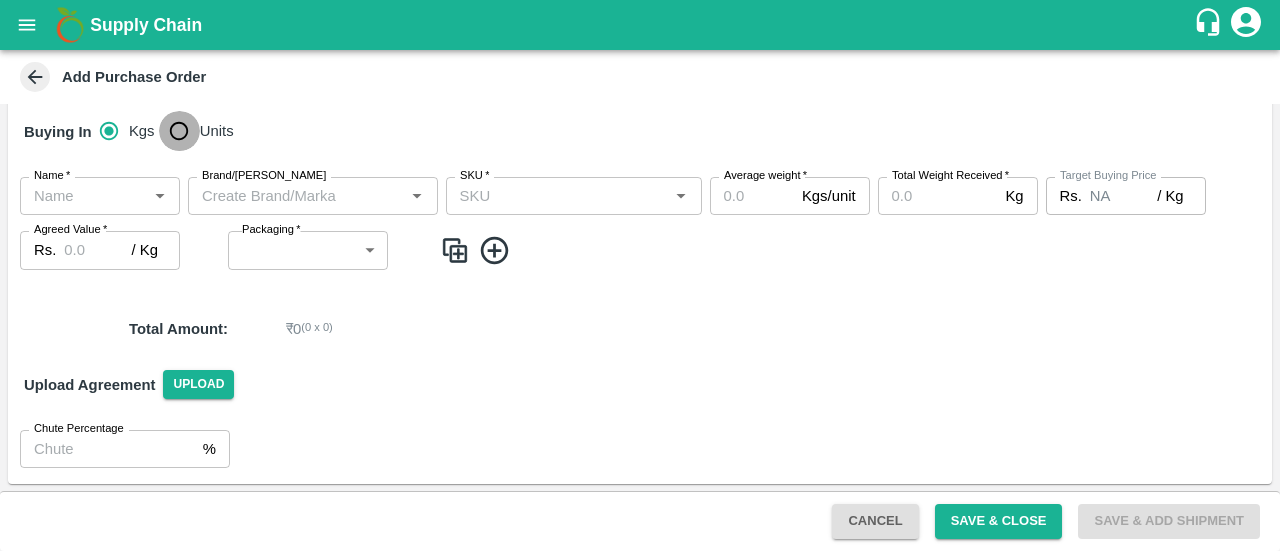 click on "Units" at bounding box center [179, 131] 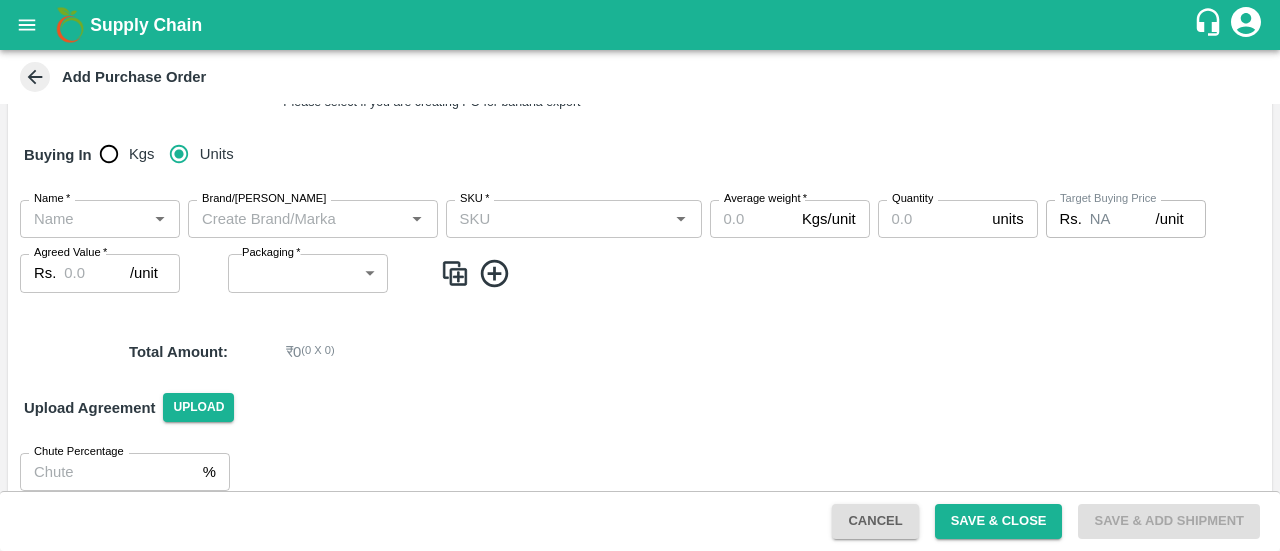 scroll, scrollTop: 302, scrollLeft: 0, axis: vertical 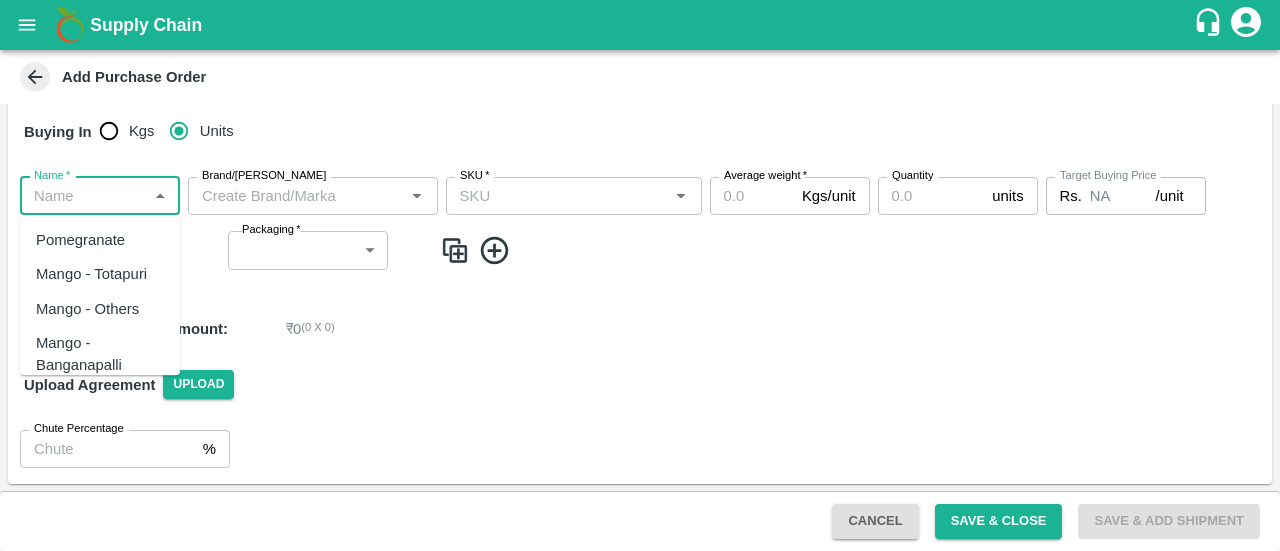 click on "Name   *" at bounding box center [83, 196] 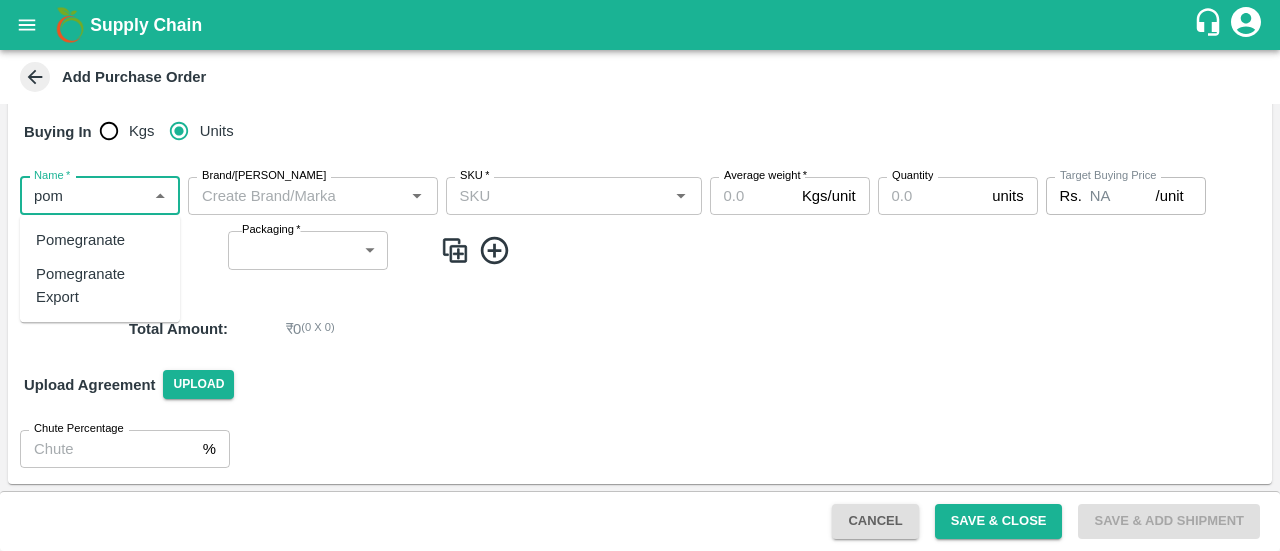 click on "Pomegranate Export" at bounding box center [100, 286] 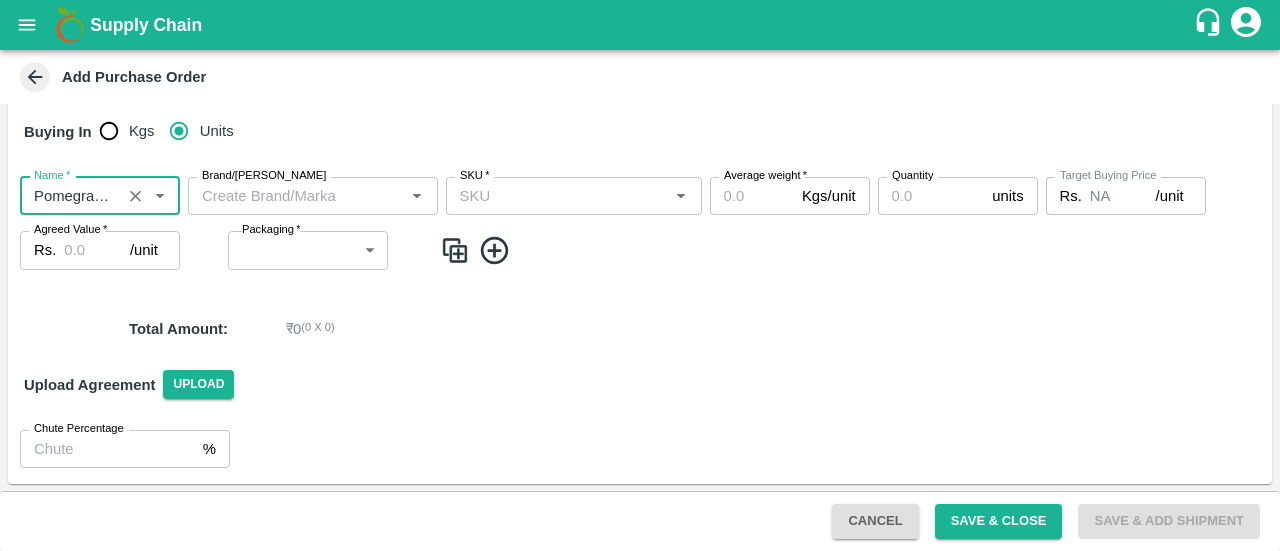 type on "Pomegranate Export" 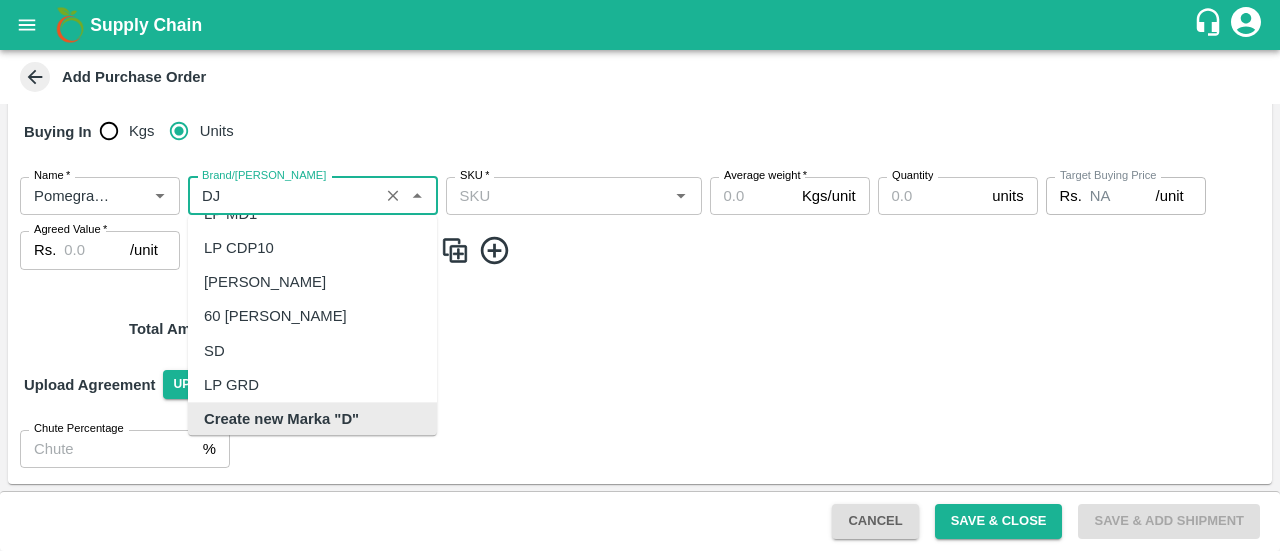 scroll, scrollTop: 0, scrollLeft: 0, axis: both 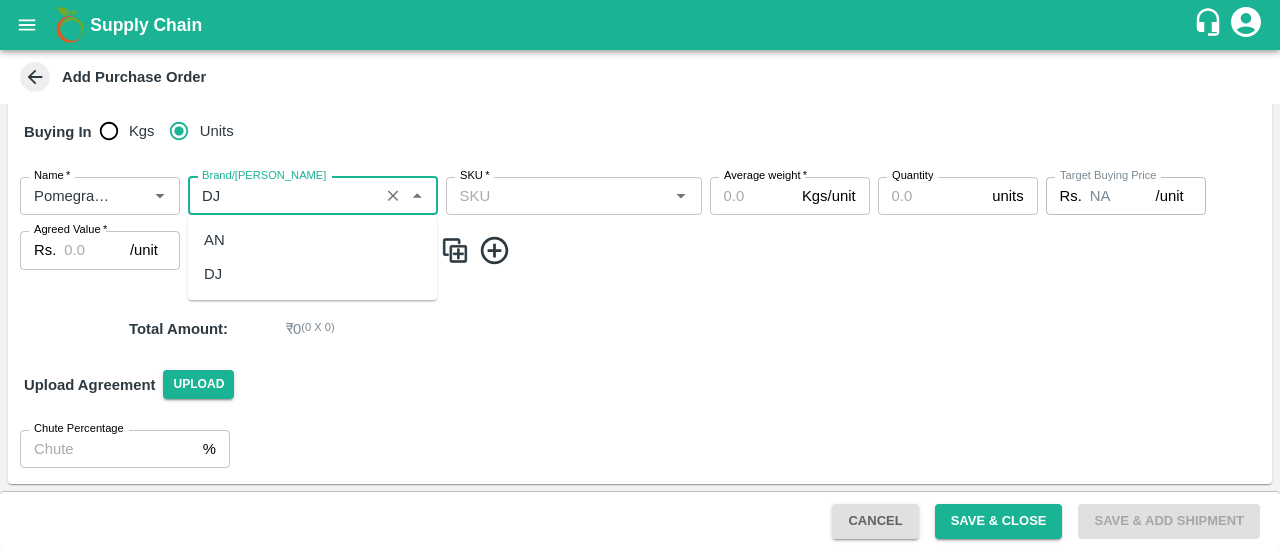 click on "DJ" at bounding box center (312, 275) 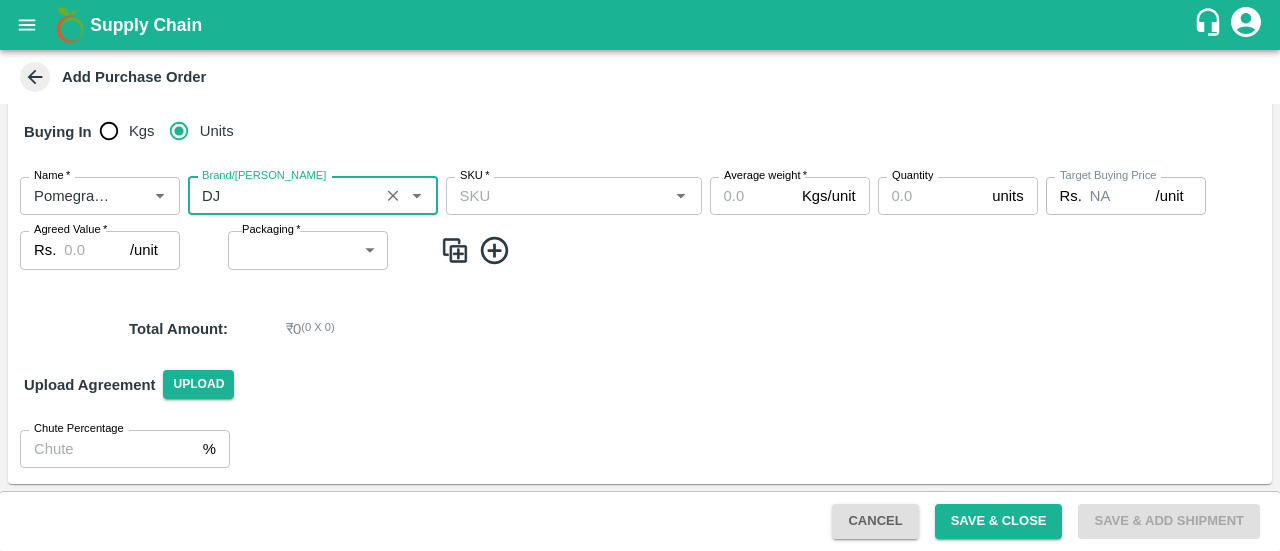 type on "DJ" 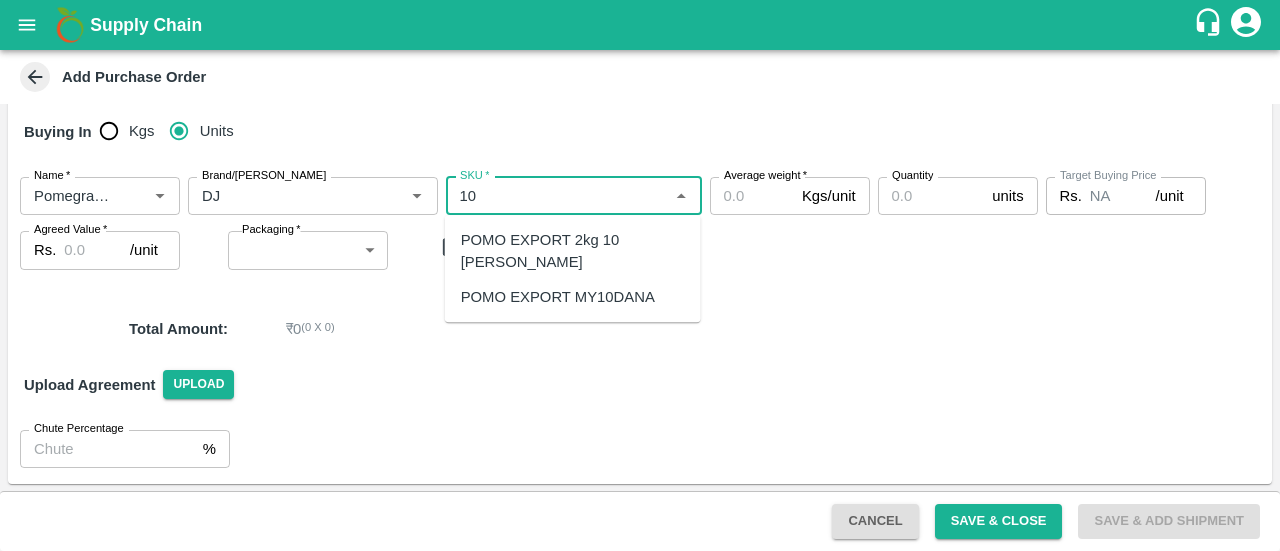click on "POMO EXPORT 2kg 10 DANA" at bounding box center [573, 251] 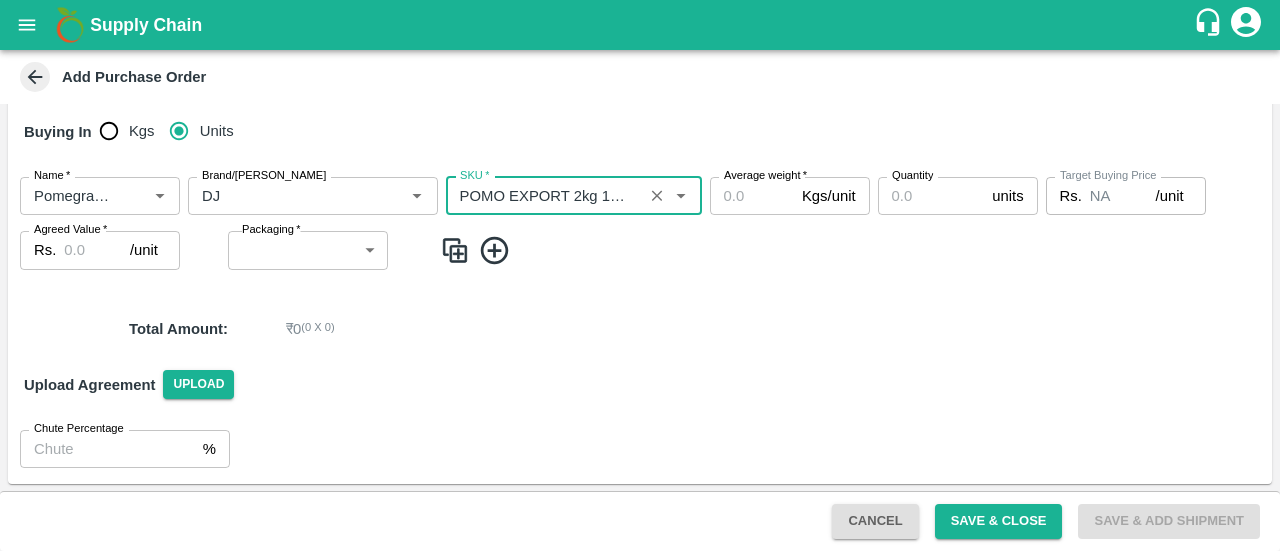 type on "POMO EXPORT 2kg 10 DANA" 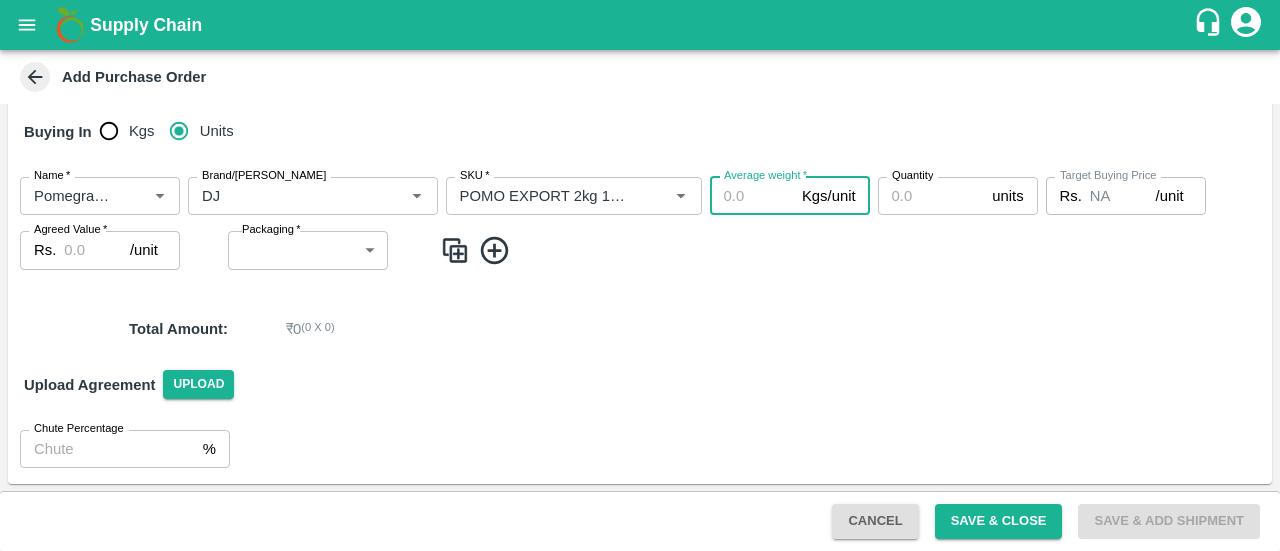 click on "Average weight   *" at bounding box center (752, 196) 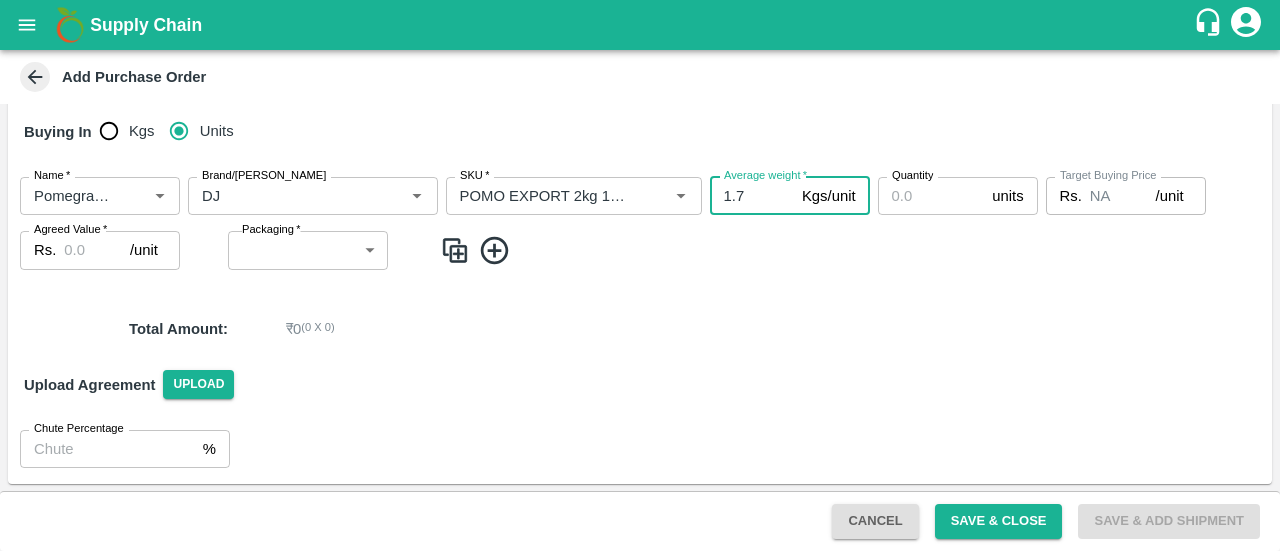 type on "1.7" 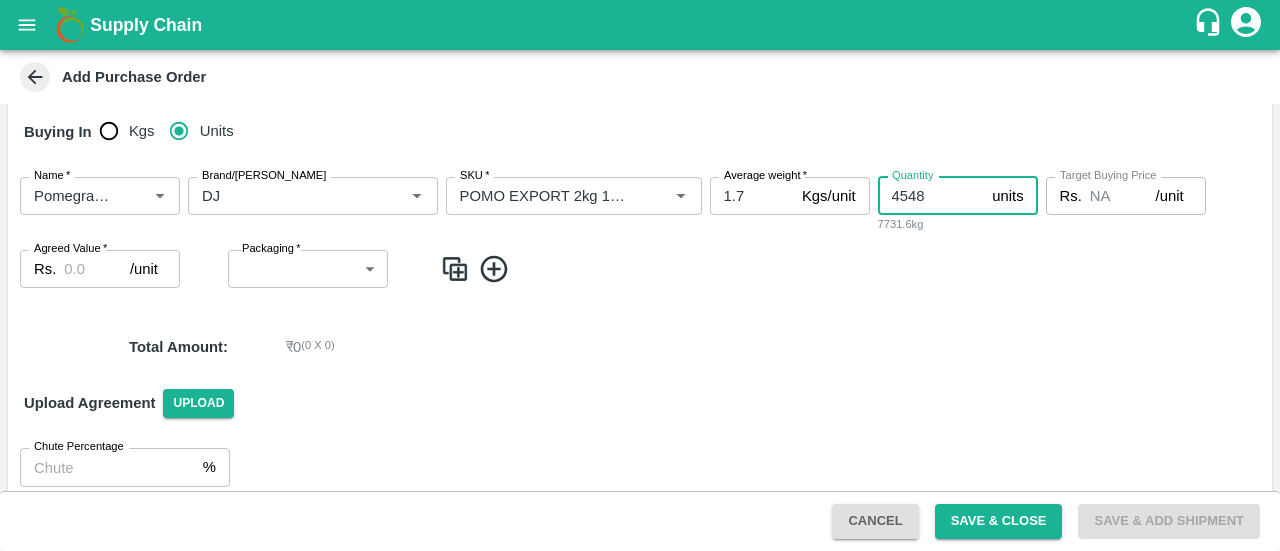 type on "4548" 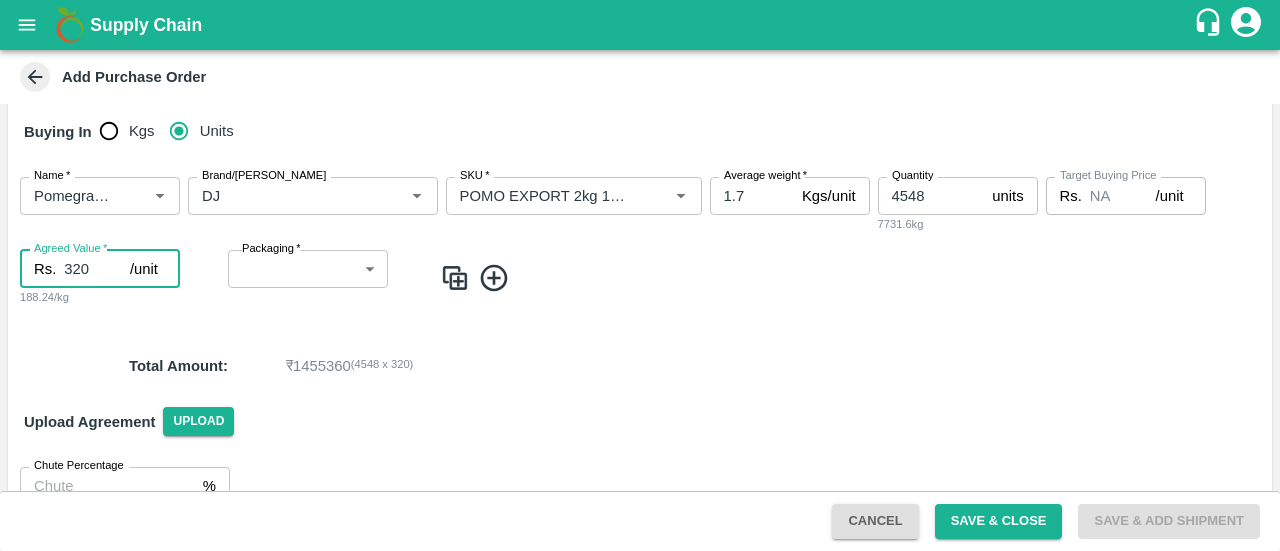 type on "320" 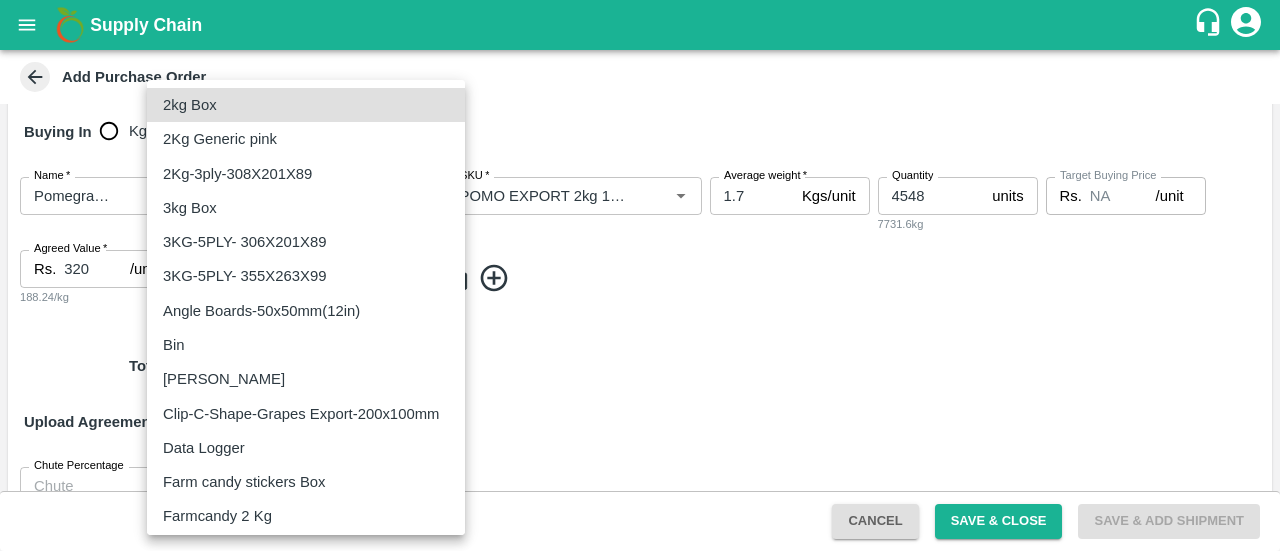 click on "Supply Chain Add Purchase Order PO Type   * Direct Purchase 3 PO Type DC   * DC   * Buyers   * Amrut Jadhav Buyers   * Supplier   * Supplier   * Add Vendor Add Farmer Address   * Bhujj, Kachchh, , Gujarat Address Purchase Date   * 21/07/2025 Purchase Date Incharge DC Executive Incharge DC Executive   * Model   * MGM/DMP/Commission Commision Model Vendor Type Others OTHER Vendor Type Expected Purchase Items Banana Export PO Please select if you are creating PO for banana export Buying In Kgs Units Name   * Name   * Brand/Marka Brand/Marka SKU   * SKU   * Average weight   * 1.7 Kgs/unit Average weight Quantity 4548 units Quantity 7731.6kg Target Buying Price Rs. NA /unit Target Buying Price Agreed Value   * Rs. 320 /unit Agreed Value 188.24/kg Packaging   * ​ Packaging Total Amount : ₹ 1455360 ( 4548 x 320 ) Upload Agreement Upload Chute Percentage % Chute Percentage Cancel Save & Close Save & Add Shipment FruitX Rohru Mandi FruitX Oddi Mandi FruitX Jeewana Mandi 23-24" at bounding box center (640, 275) 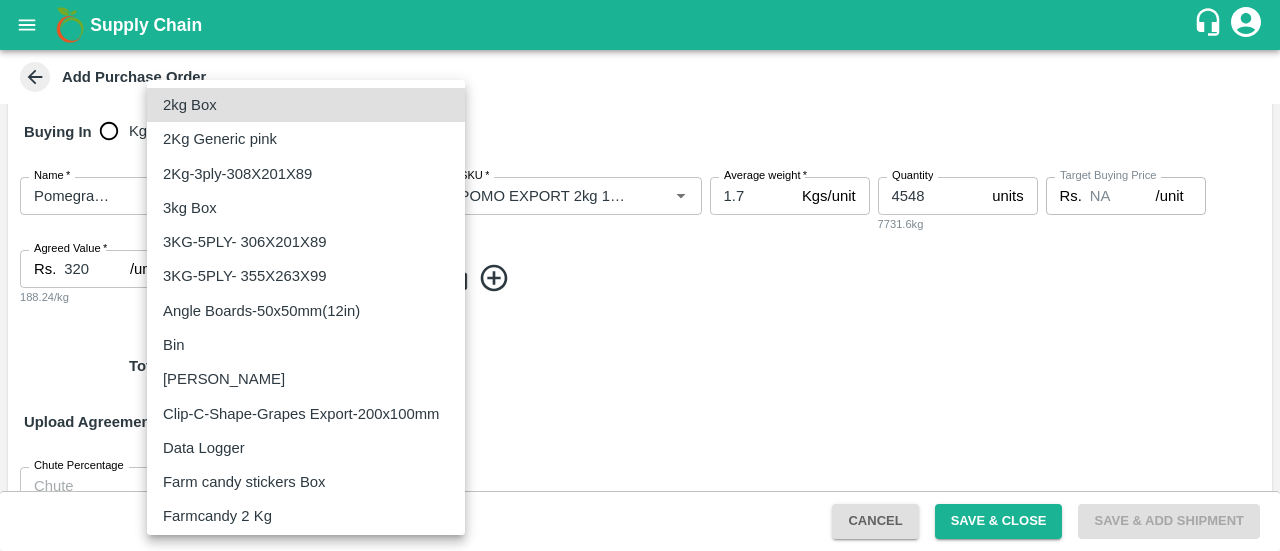 scroll, scrollTop: 349, scrollLeft: 0, axis: vertical 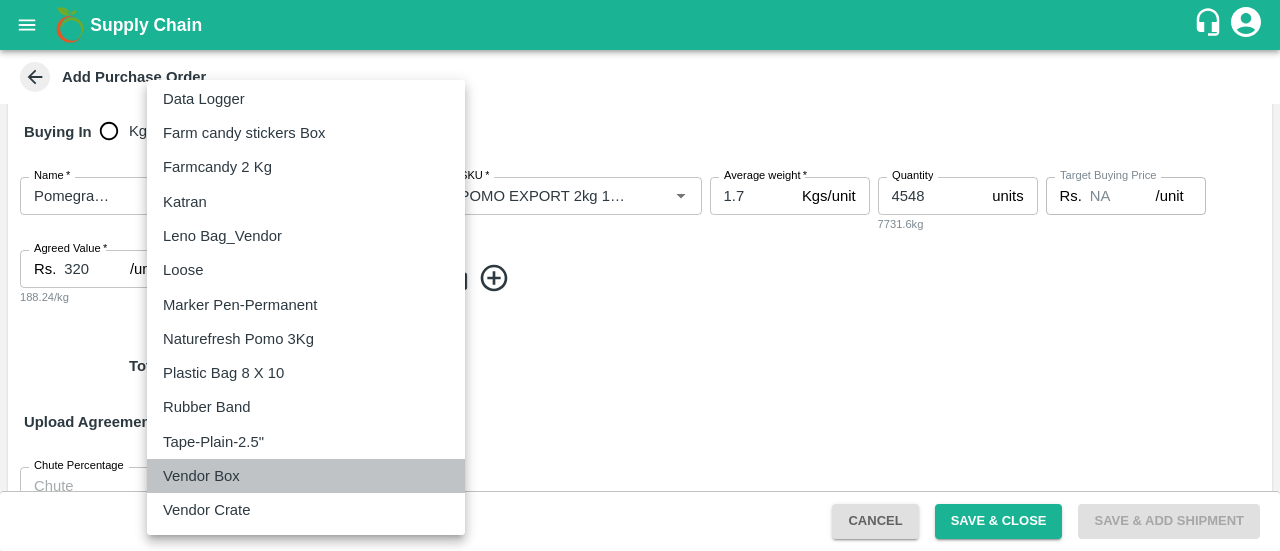 click on "Vendor Box" at bounding box center (201, 476) 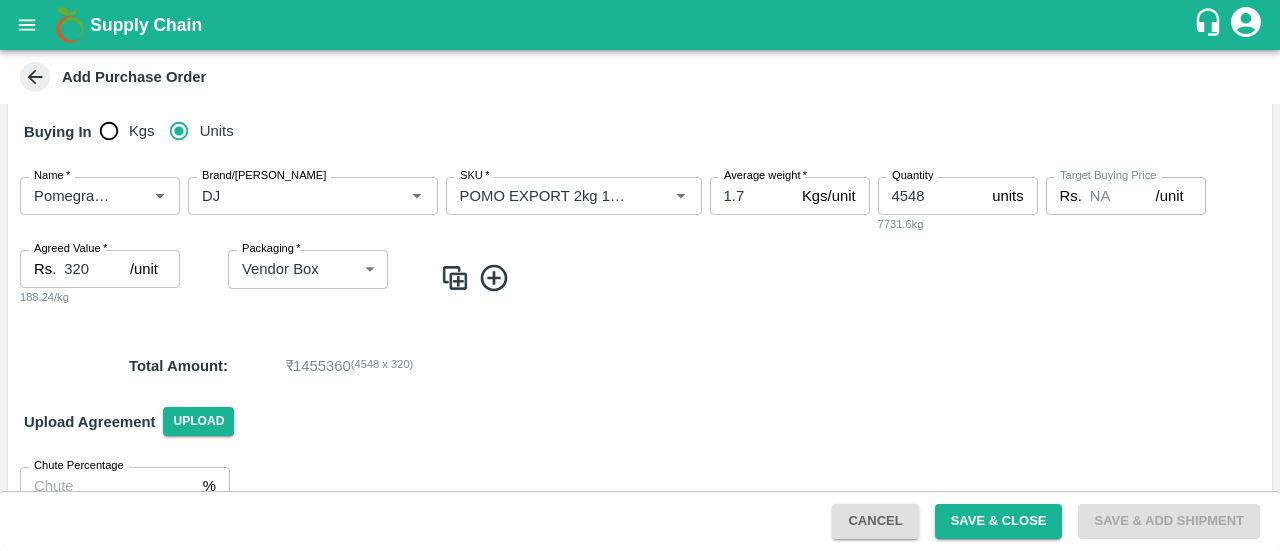 click 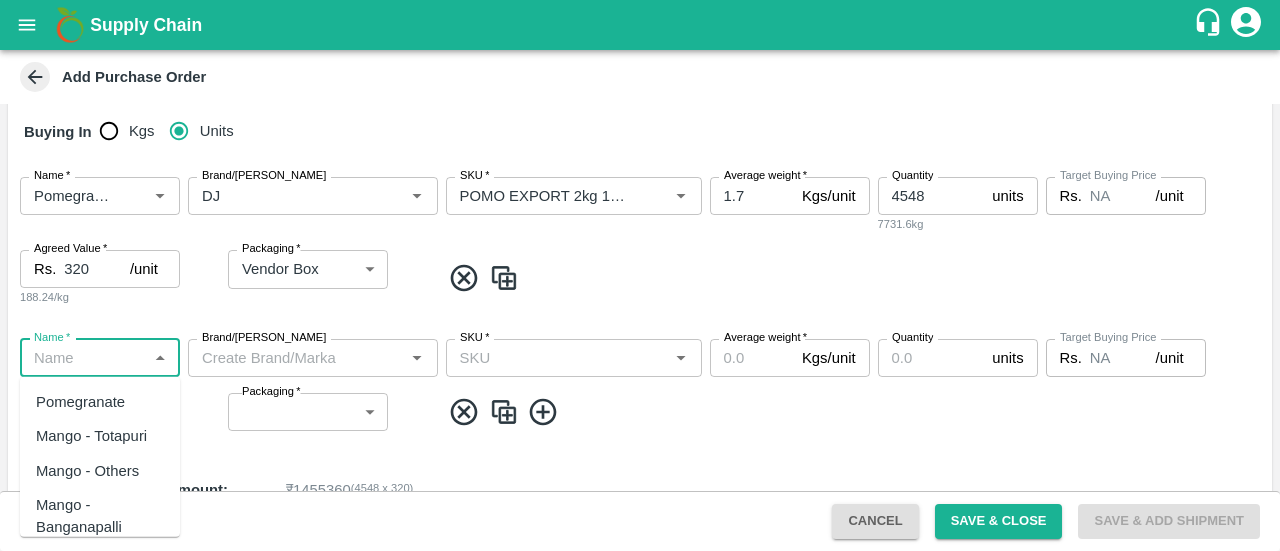 click on "Name   *" at bounding box center [83, 358] 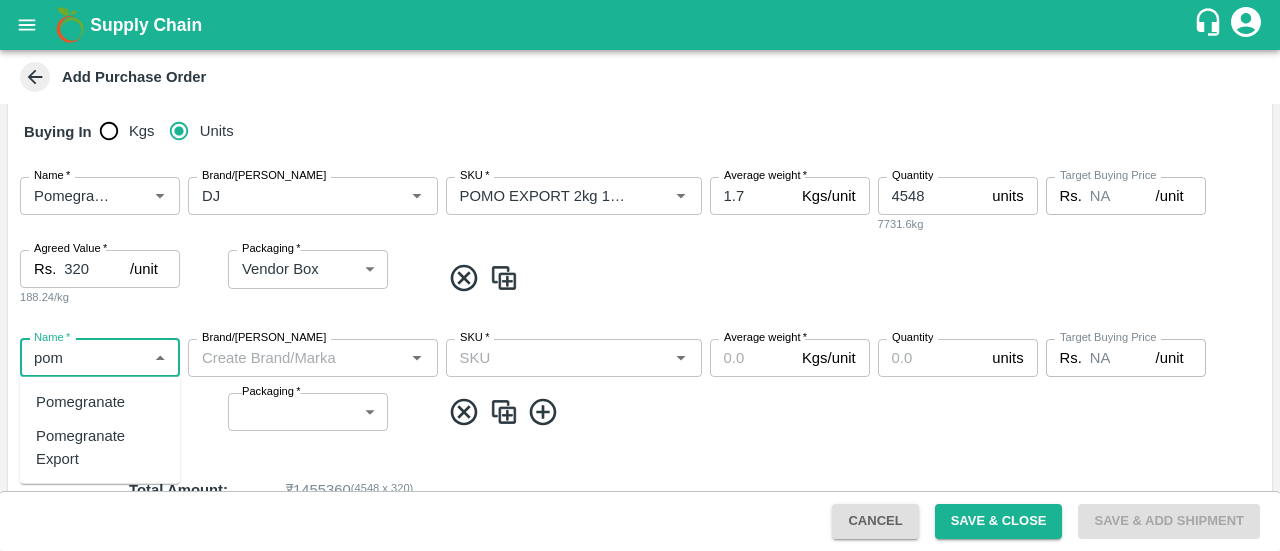 click on "Pomegranate Export" at bounding box center (100, 447) 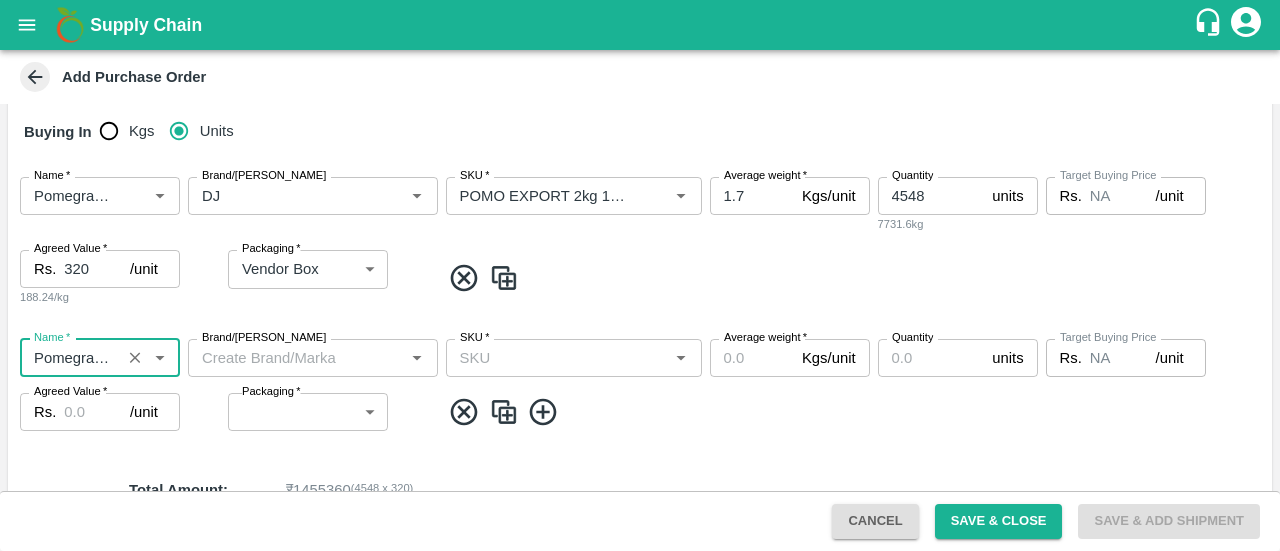 type on "Pomegranate Export" 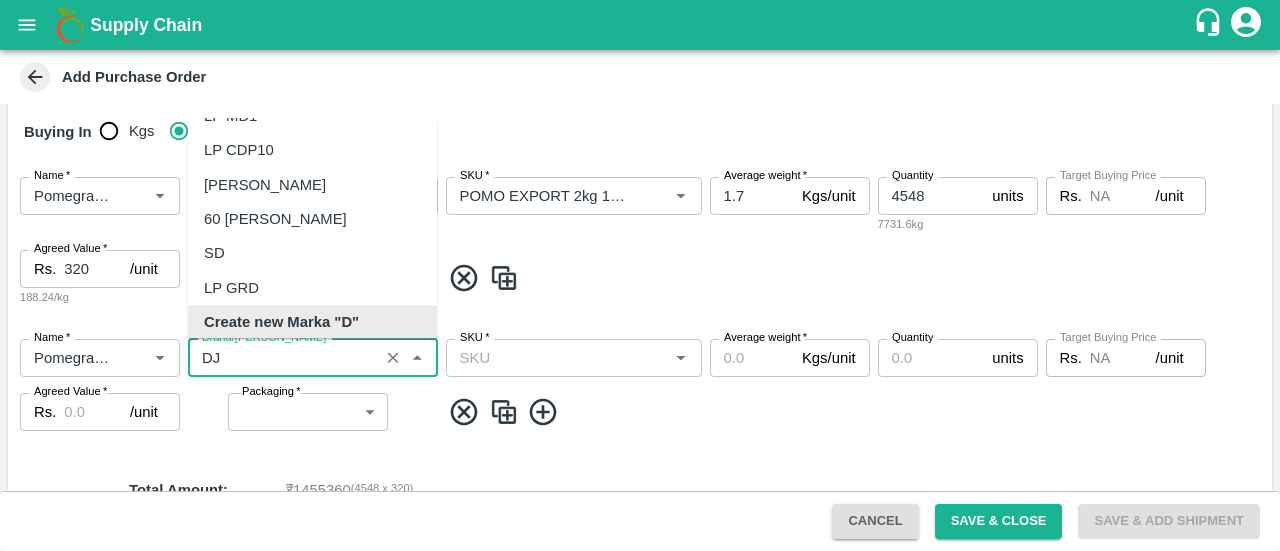 scroll, scrollTop: 0, scrollLeft: 0, axis: both 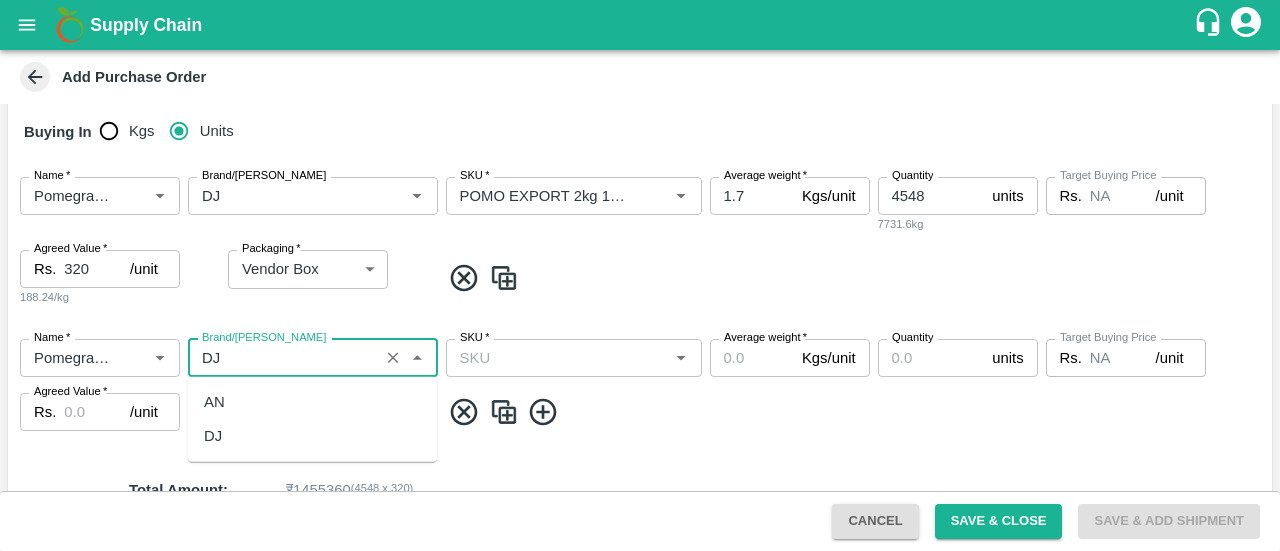 click on "DJ" at bounding box center (312, 436) 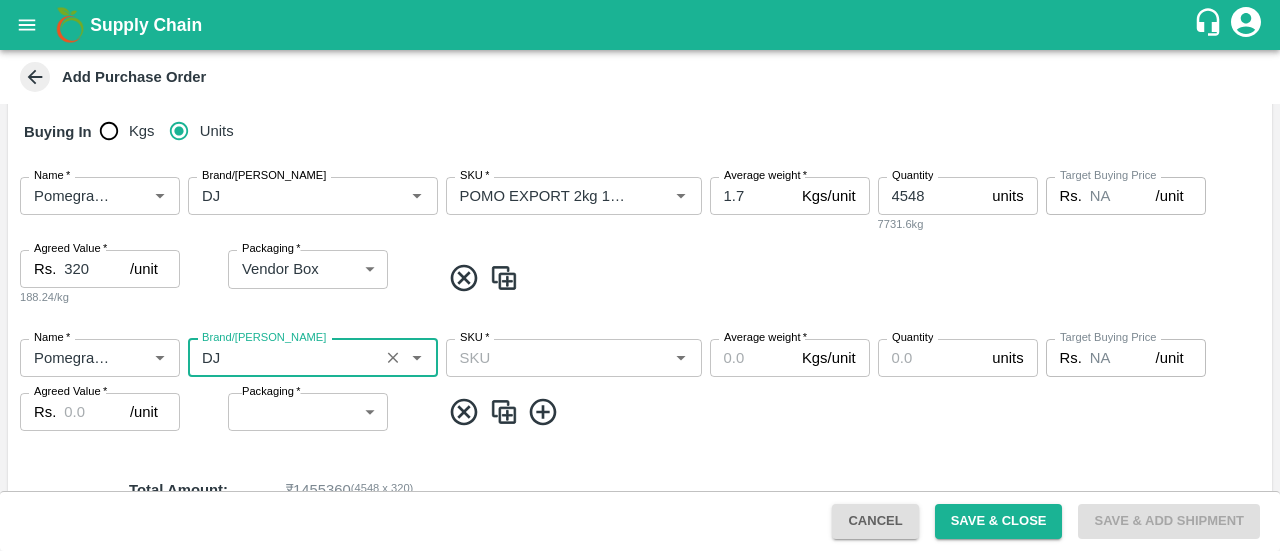 type on "DJ" 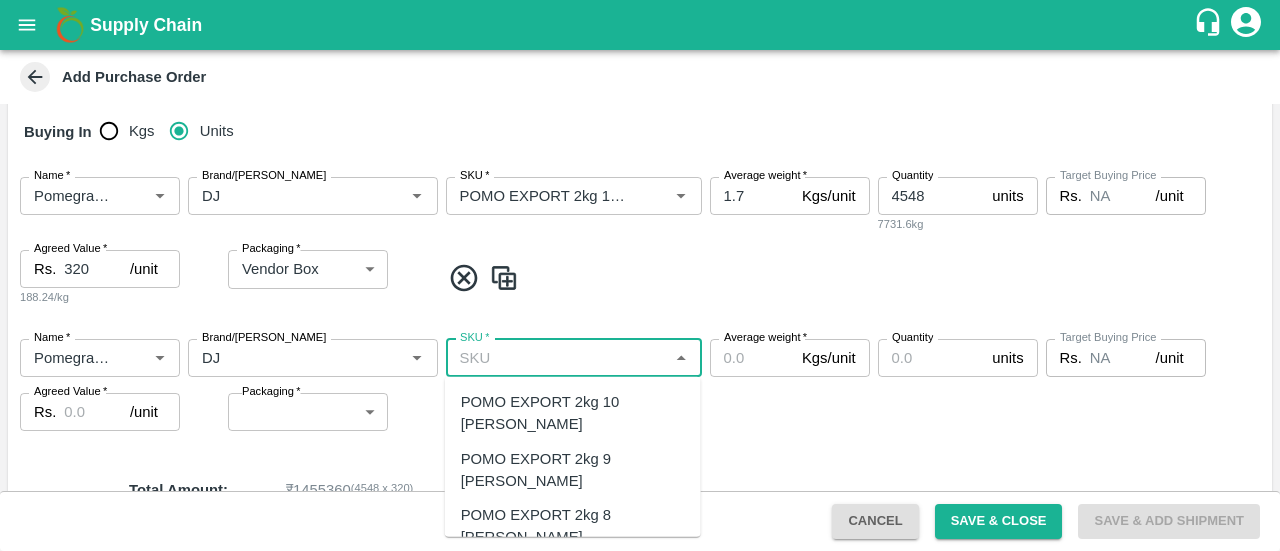 click on "SKU   *" at bounding box center [557, 358] 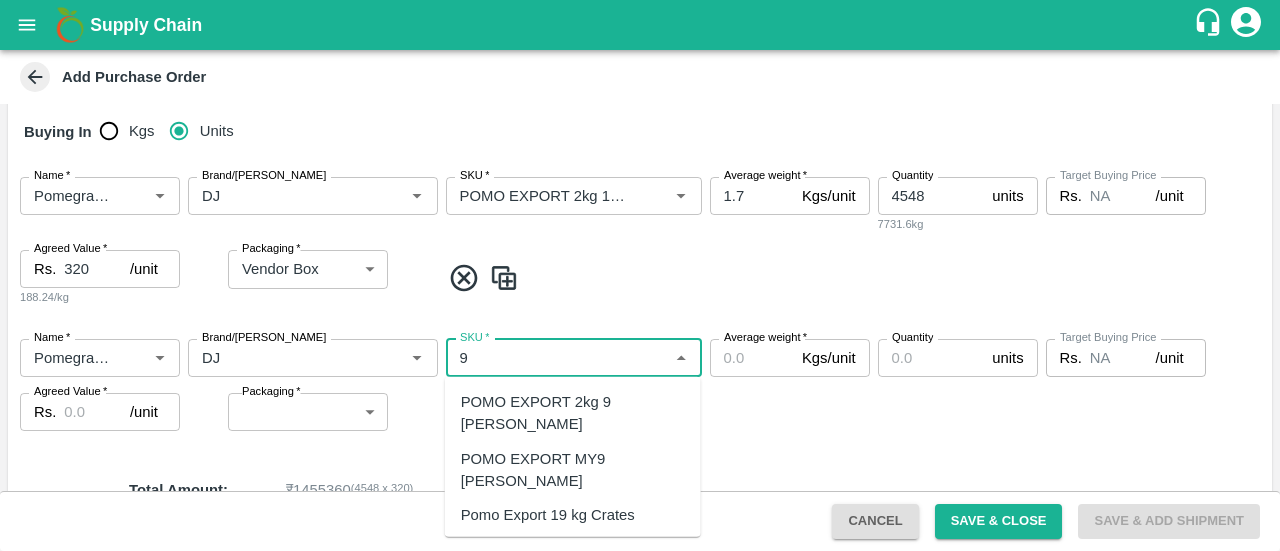 click on "POMO EXPORT 2kg 9 DANA" at bounding box center (573, 413) 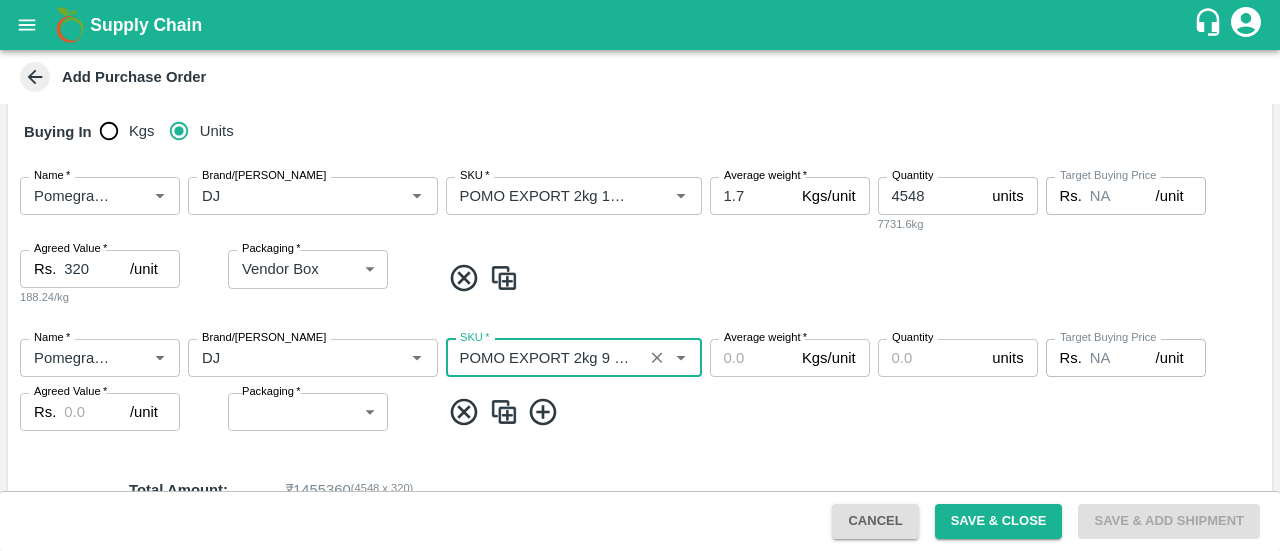 type on "POMO EXPORT 2kg 9 DANA" 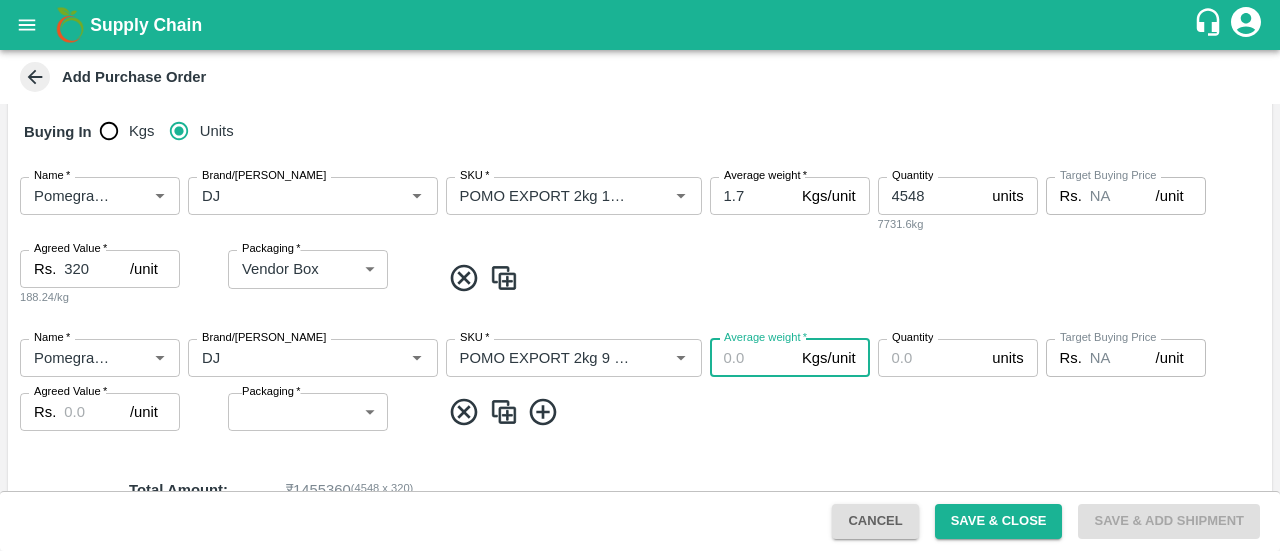 click on "Average weight   *" at bounding box center (752, 358) 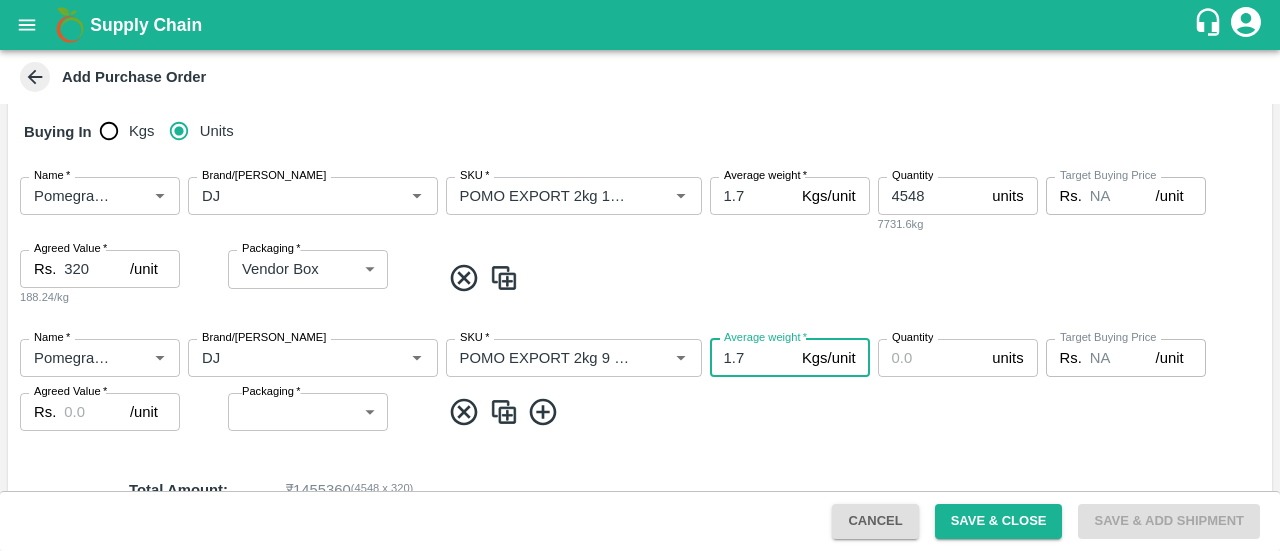 type on "1.7" 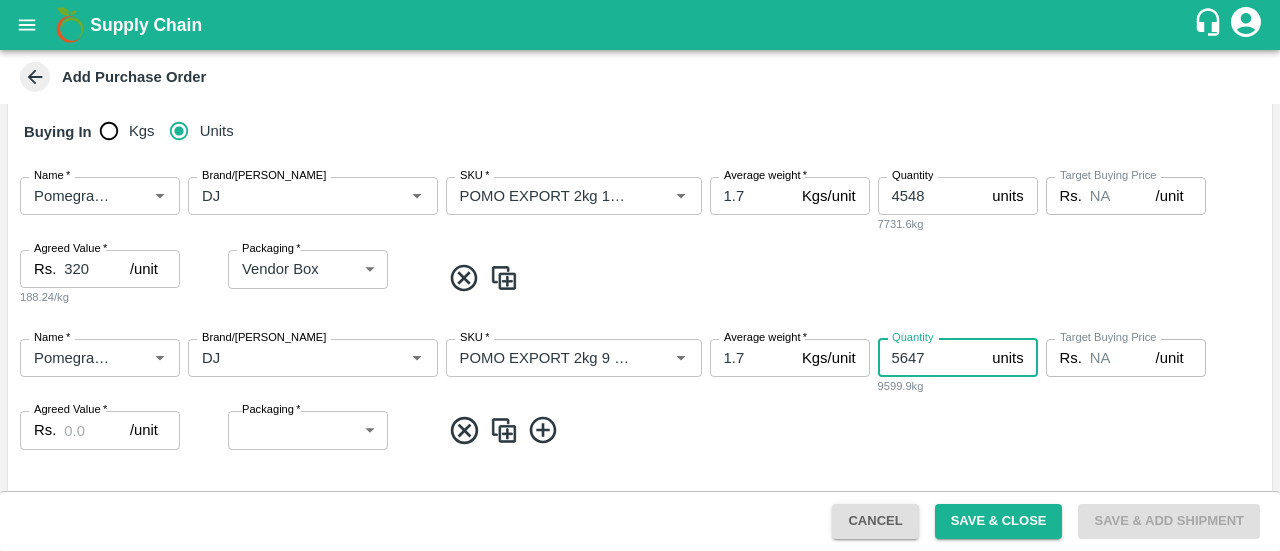 type on "5647" 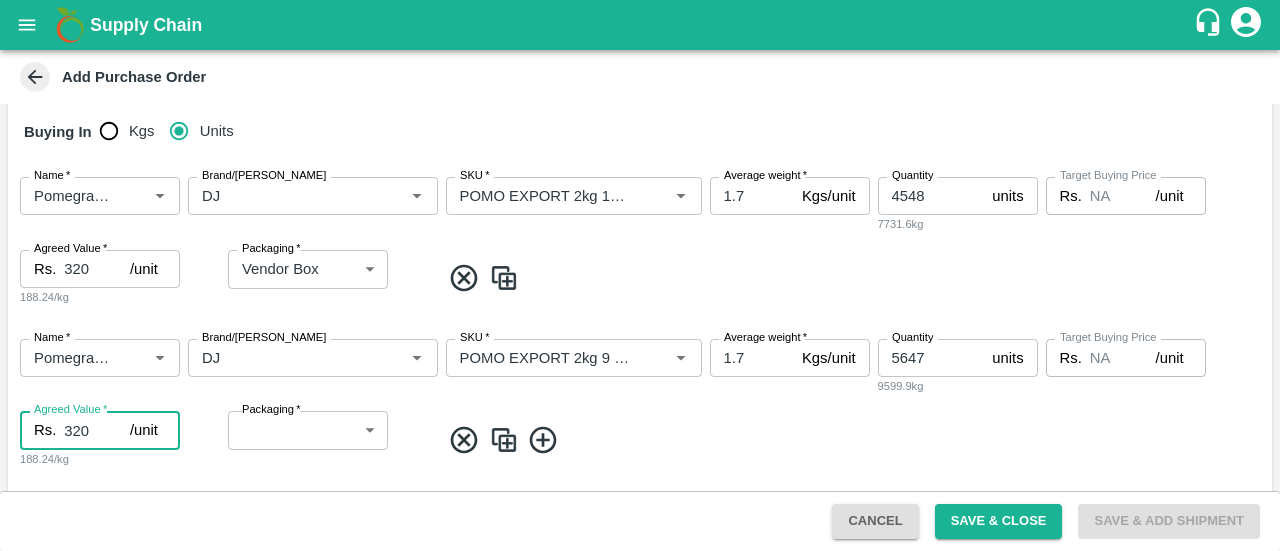type on "320" 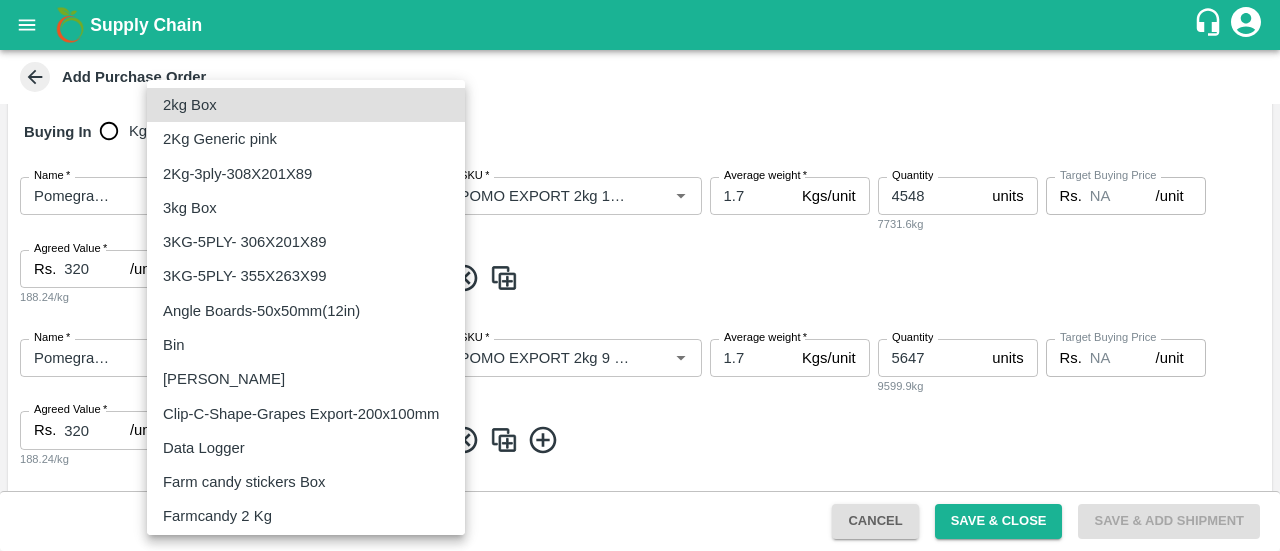 click on "Supply Chain Add Purchase Order PO Type   * Direct Purchase 3 PO Type DC   * DC   * Buyers   * Amrut Jadhav Buyers   * Supplier   * Supplier   * Add Vendor Add Farmer Address   * Bhujj, Kachchh, , Gujarat Address Purchase Date   * 21/07/2025 Purchase Date Incharge DC Executive Incharge DC Executive   * Model   * MGM/DMP/Commission Commision Model Vendor Type Others OTHER Vendor Type Expected Purchase Items Banana Export PO Please select if you are creating PO for banana export Buying In Kgs Units Name   * Name   * Brand/Marka Brand/Marka SKU   * SKU   * Average weight   * 1.7 Kgs/unit Average weight Quantity 4548 units Quantity 7731.6kg Target Buying Price Rs. NA /unit Target Buying Price Agreed Value   * Rs. 320 /unit Agreed Value 188.24/kg Packaging   * Vendor Box 276 Packaging Name   * Name   * Brand/Marka Brand/Marka SKU   * SKU   * Average weight   * 1.7 Kgs/unit Average weight Quantity 5647 units Quantity 9599.9kg Target Buying Price Rs. NA /unit   * Rs. *" at bounding box center [640, 275] 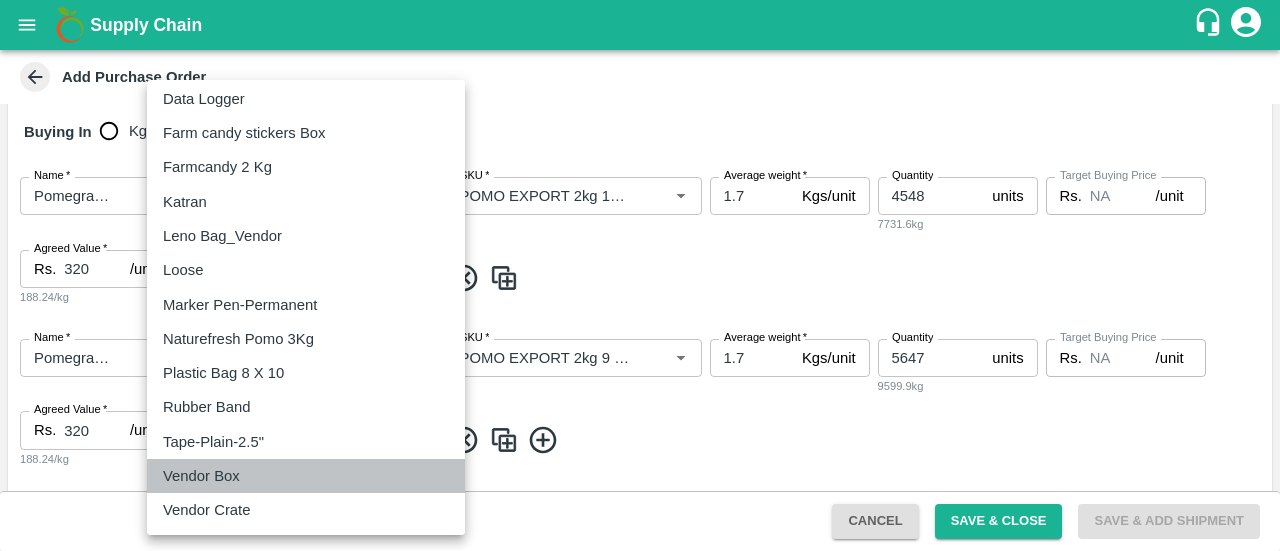 click on "Vendor Box" at bounding box center (201, 476) 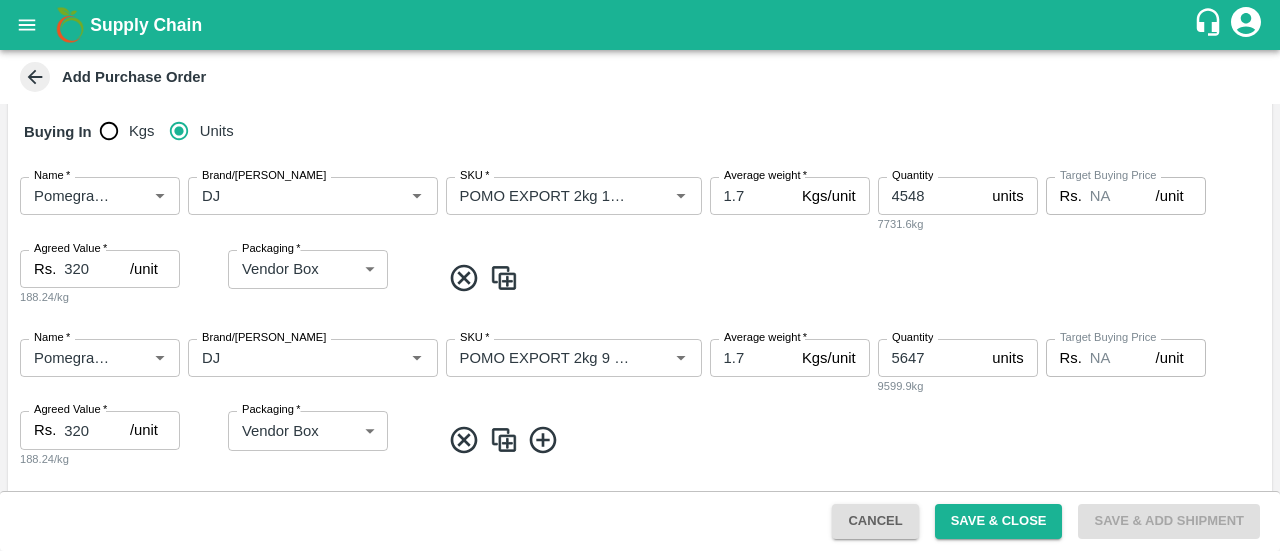 click 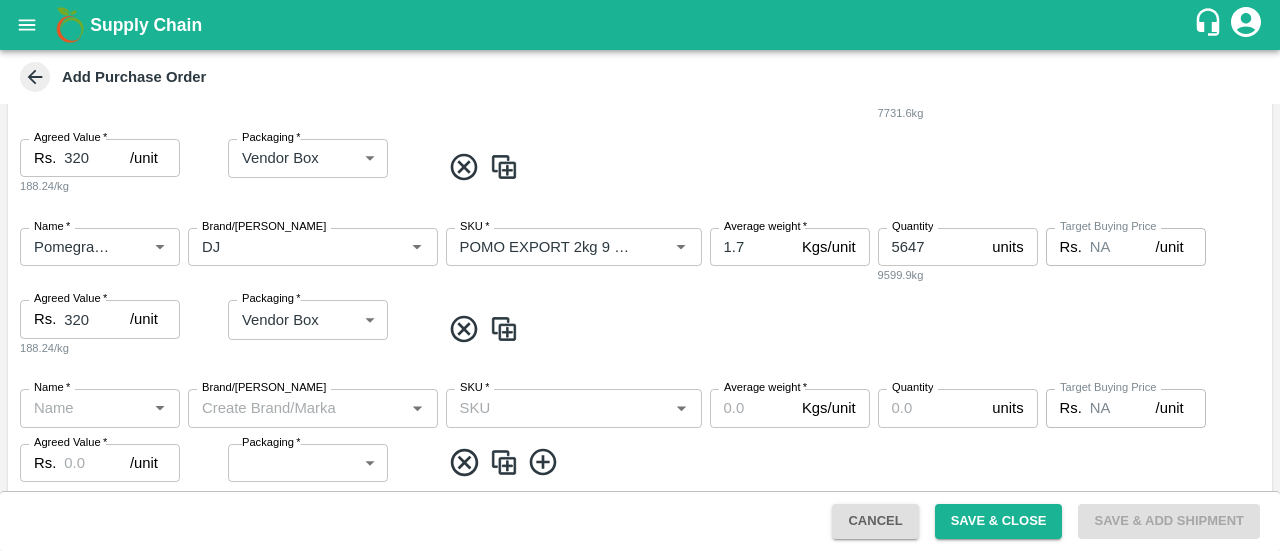 scroll, scrollTop: 428, scrollLeft: 0, axis: vertical 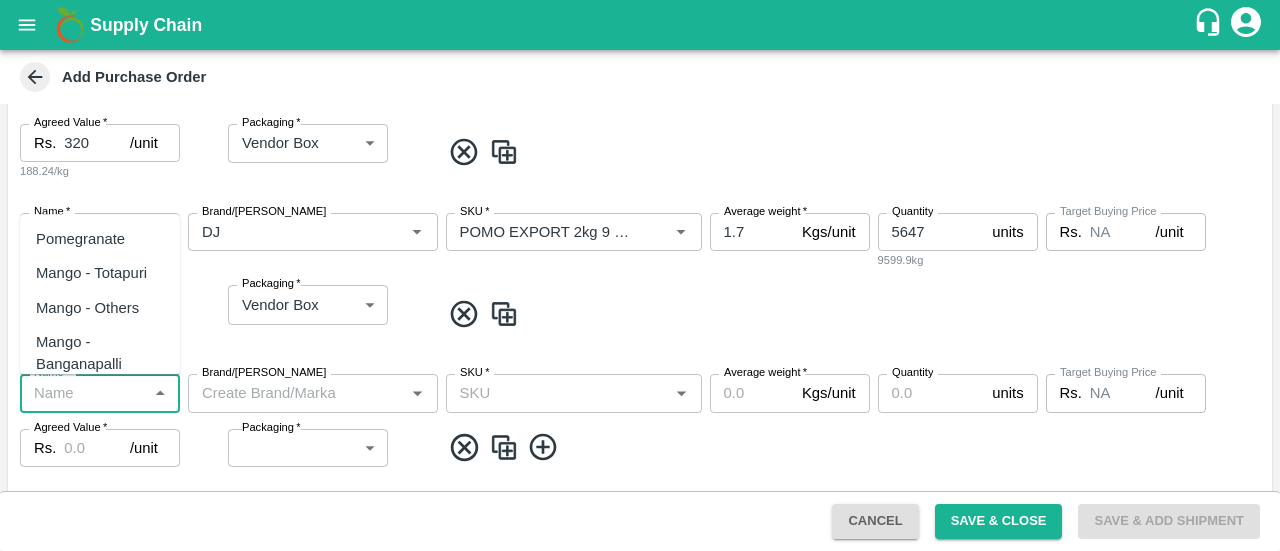 click on "Name   *" at bounding box center (83, 393) 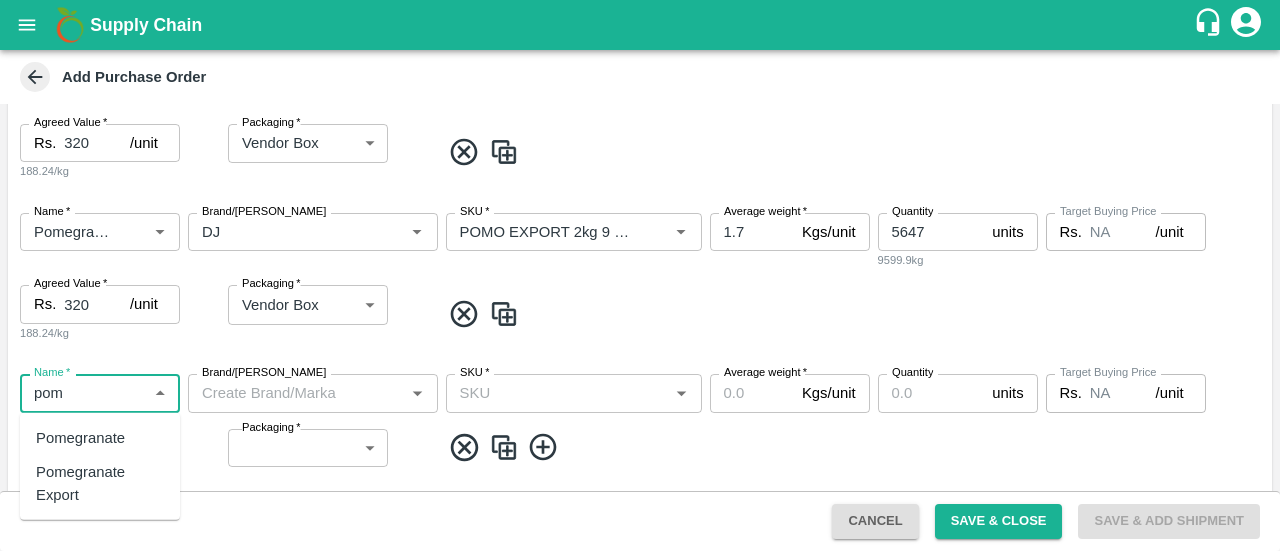 click on "Pomegranate Export" at bounding box center [100, 483] 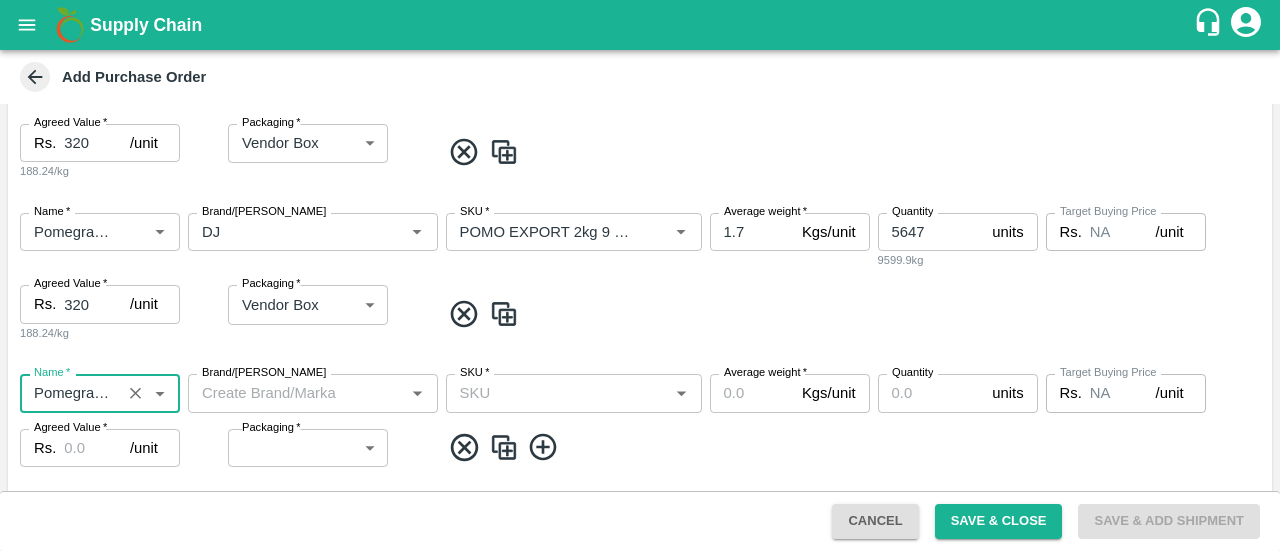 type on "Pomegranate Export" 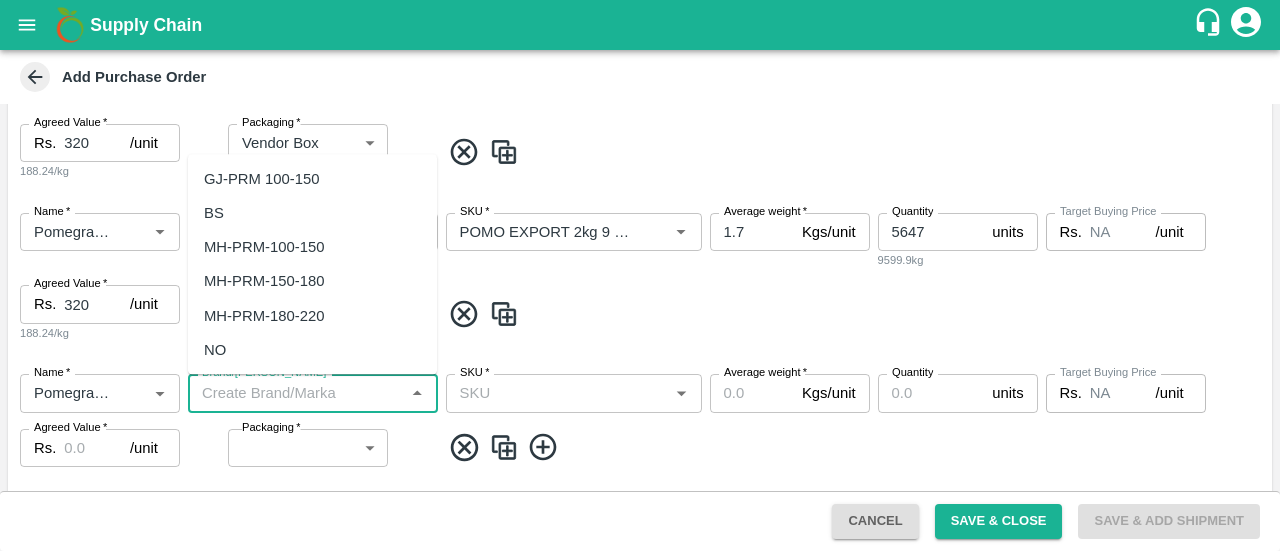 click on "Brand/Marka" at bounding box center [296, 393] 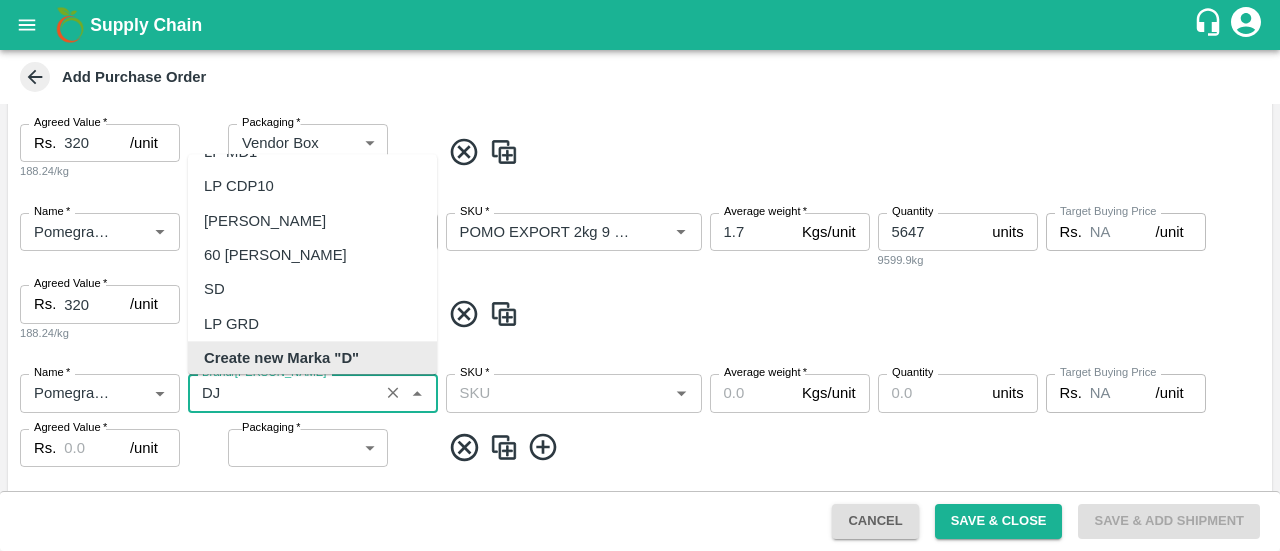 scroll, scrollTop: 0, scrollLeft: 0, axis: both 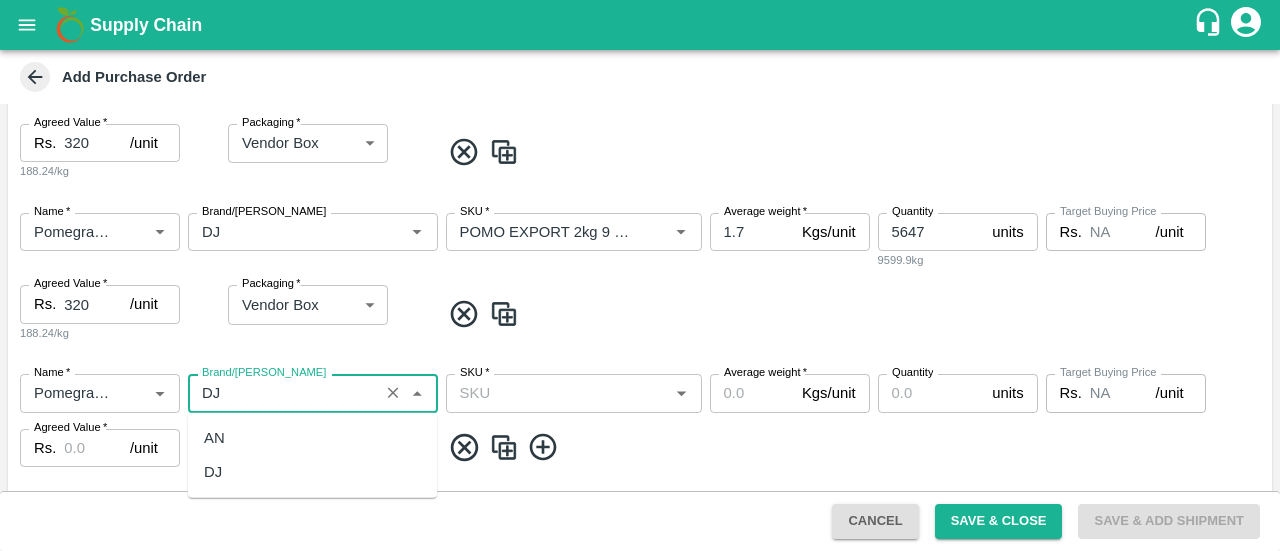 click on "DJ" at bounding box center (312, 472) 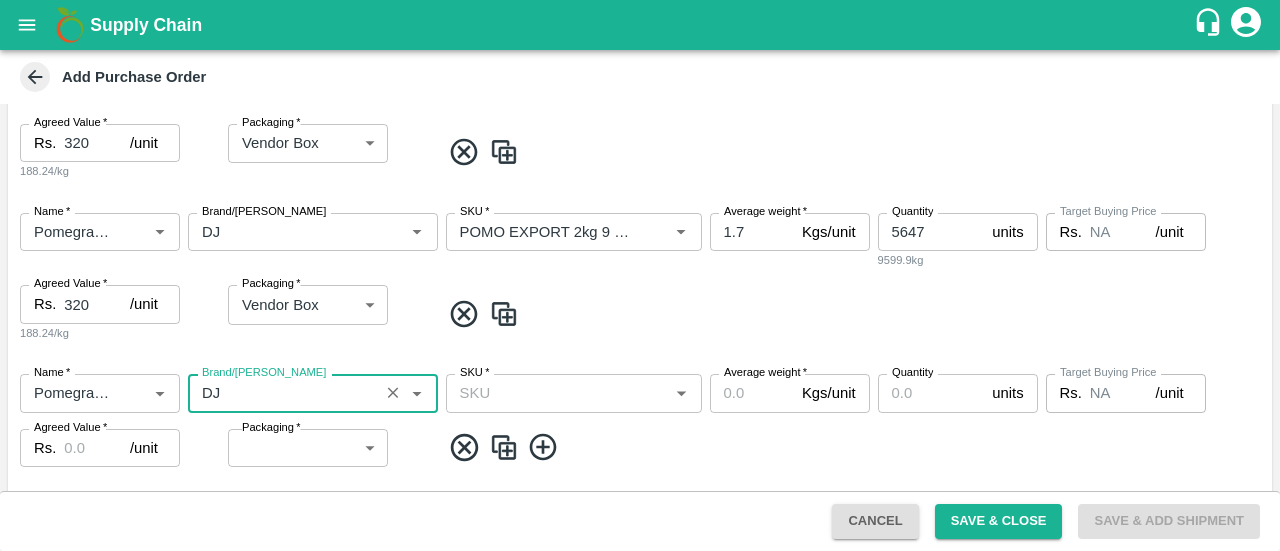 type on "DJ" 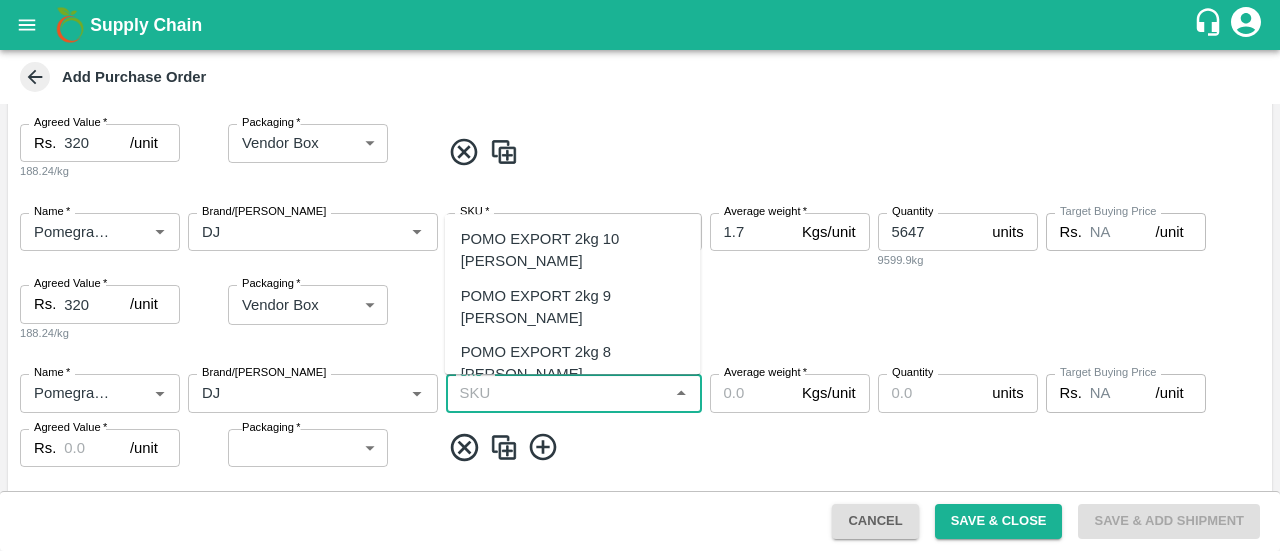 click on "SKU   *" at bounding box center (557, 393) 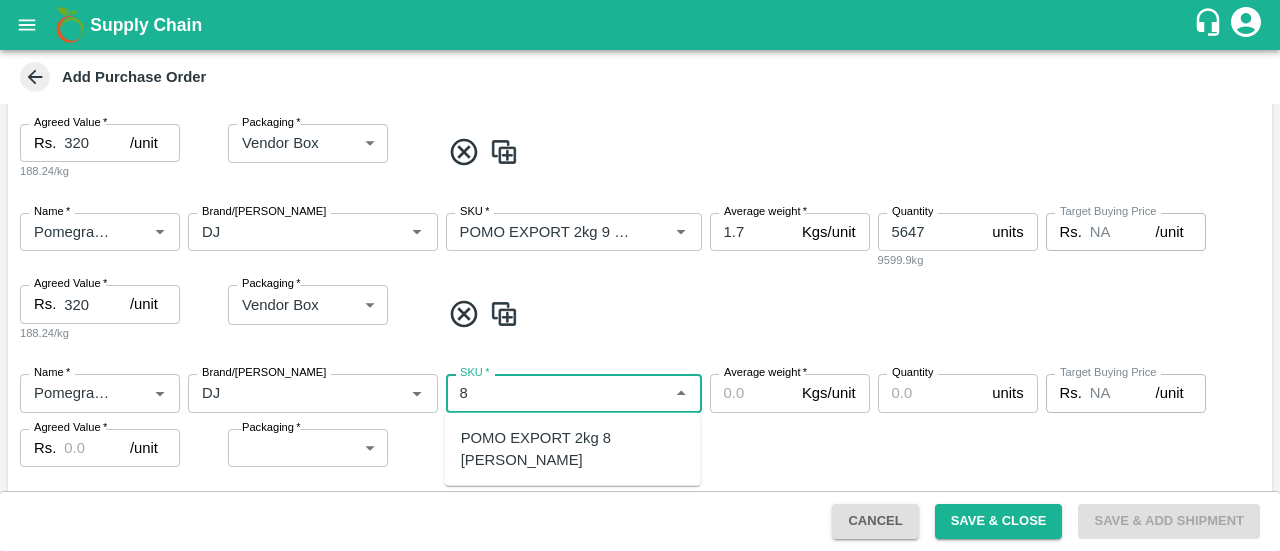 click on "POMO EXPORT 2kg 8 DANA" at bounding box center [573, 449] 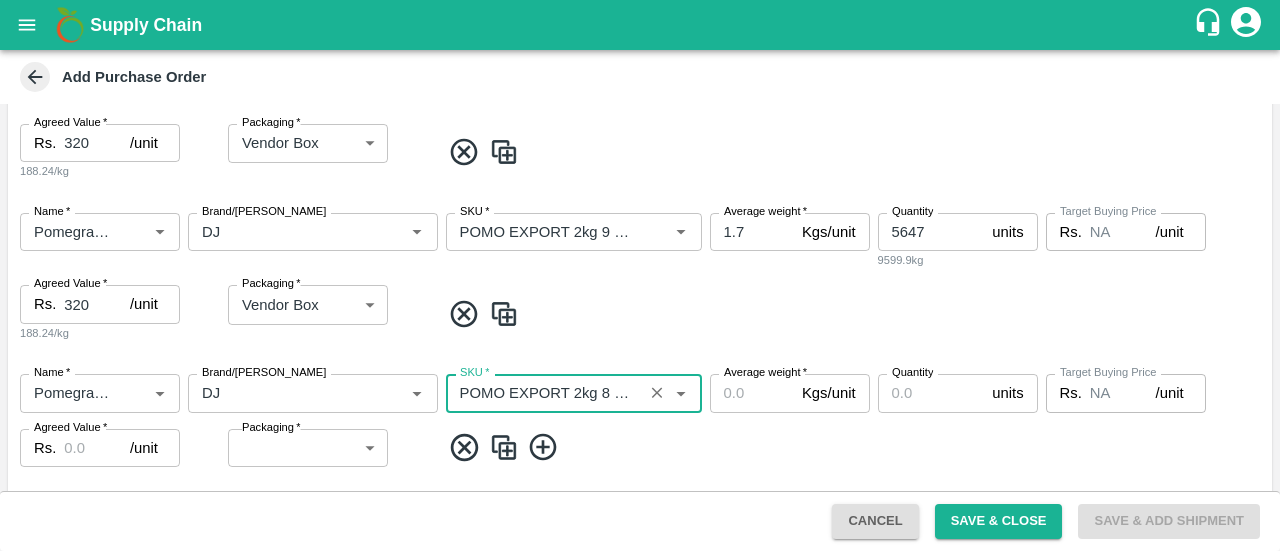 type on "POMO EXPORT 2kg 8 DANA" 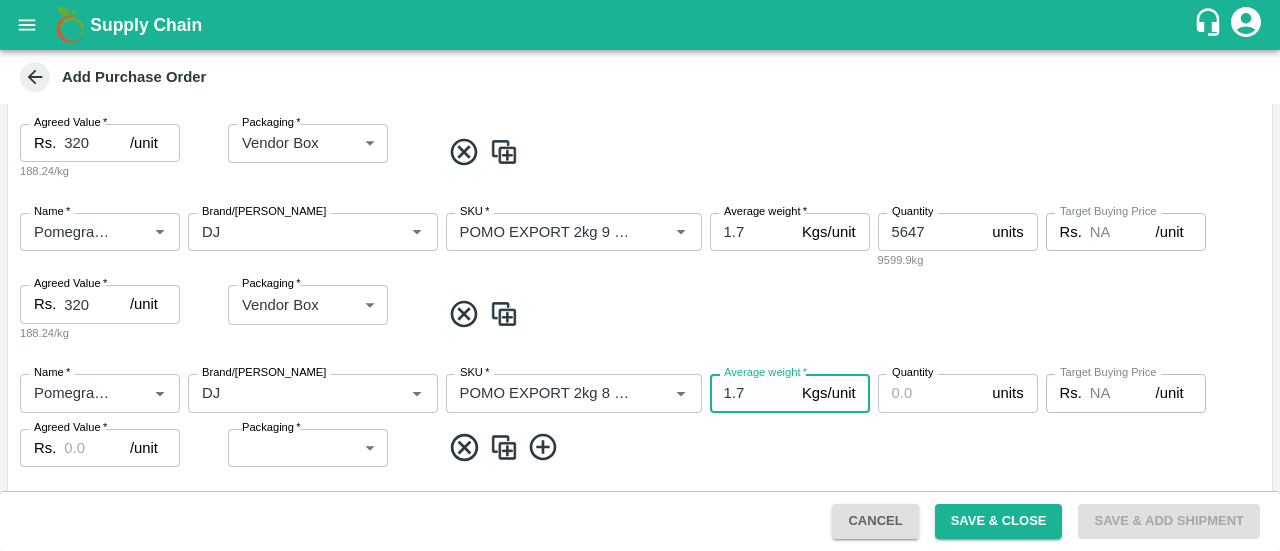 type on "1.7" 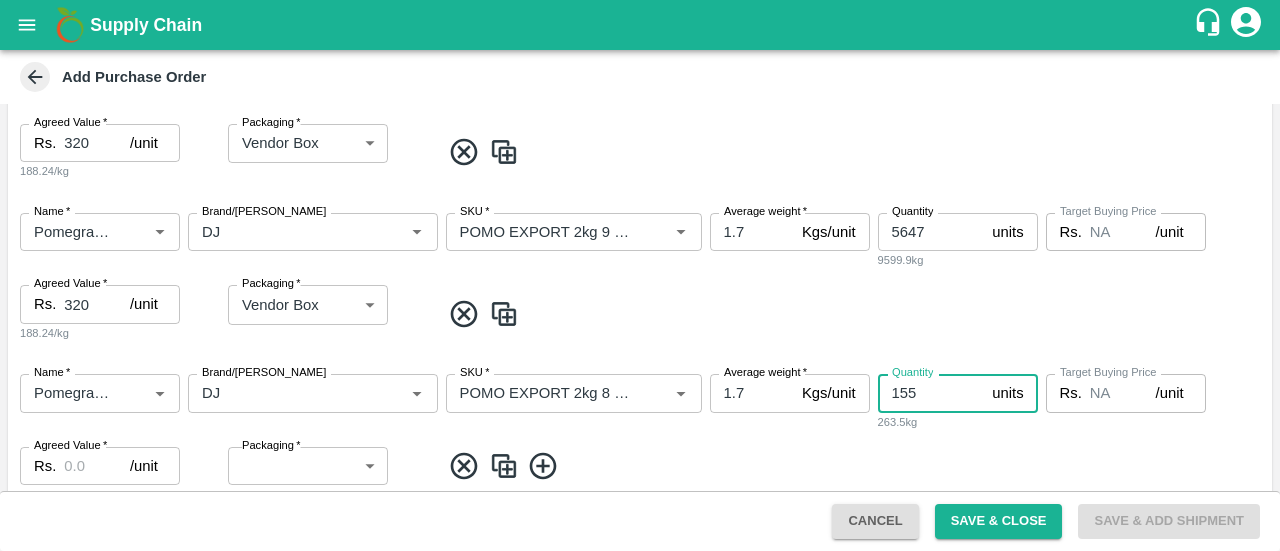 type on "155" 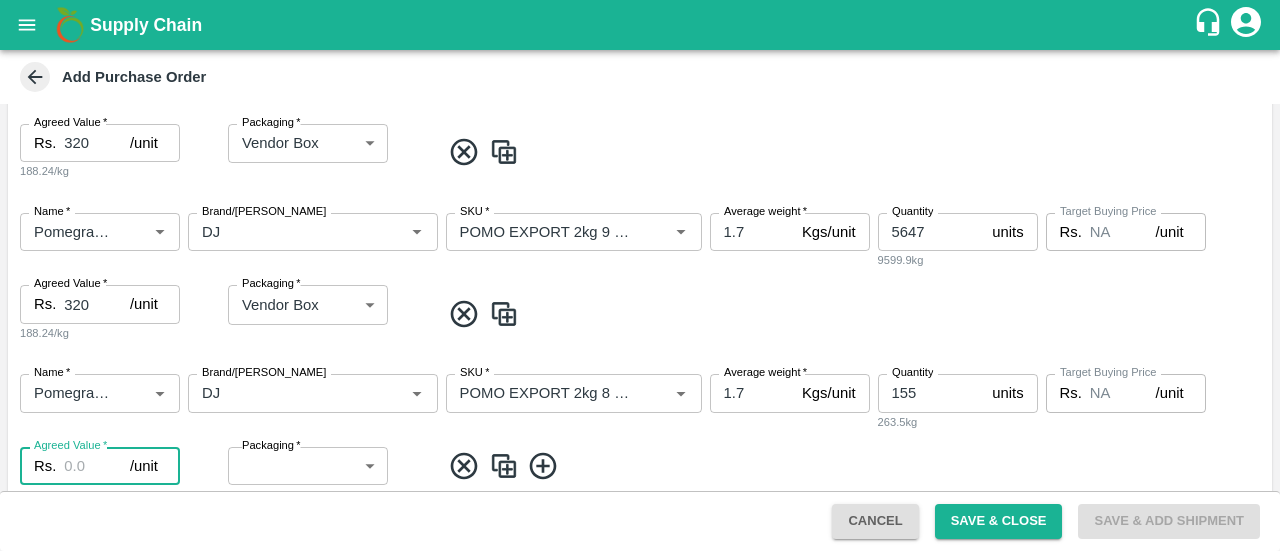click on "Agreed Value   *" at bounding box center (97, 466) 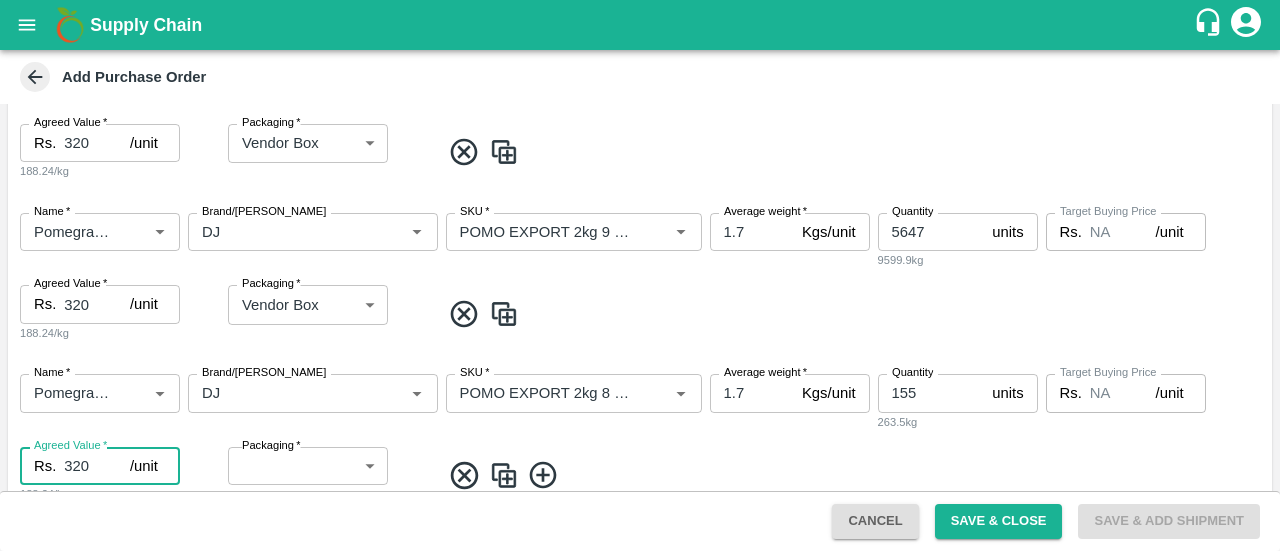 type on "320" 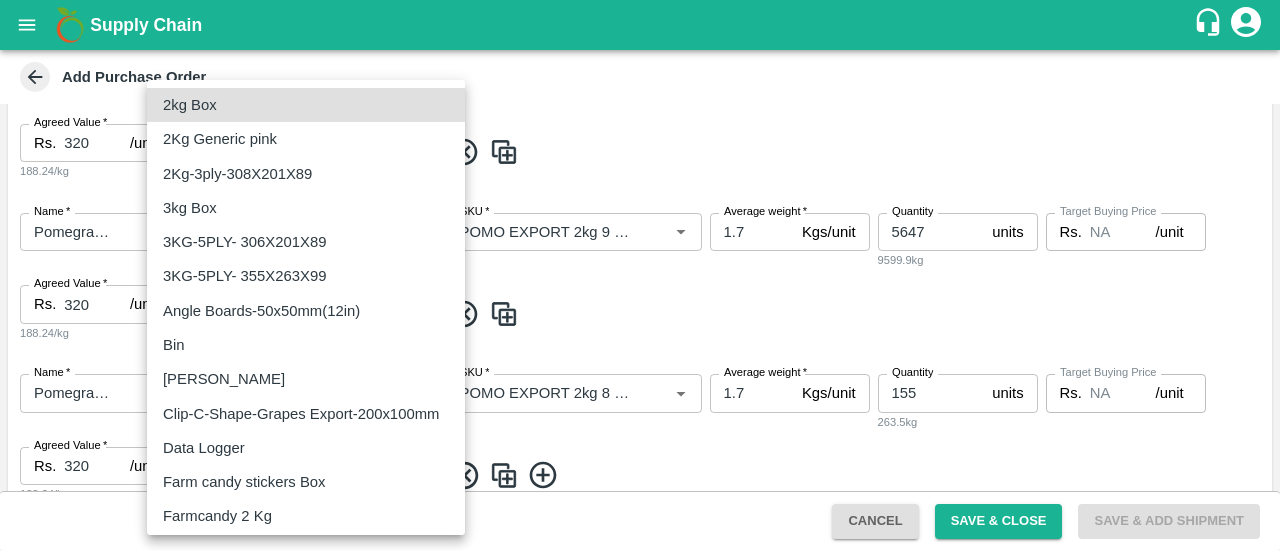 click on "Supply Chain Add Purchase Order PO Type   * Direct Purchase 3 PO Type DC   * DC   * Buyers   * Amrut Jadhav Buyers   * Supplier   * Supplier   * Add Vendor Add Farmer Address   * Bhujj, Kachchh, , Gujarat Address Purchase Date   * 21/07/2025 Purchase Date Incharge DC Executive Incharge DC Executive   * Model   * MGM/DMP/Commission Commision Model Vendor Type Others OTHER Vendor Type Expected Purchase Items Banana Export PO Please select if you are creating PO for banana export Buying In Kgs Units Name   * Name   * Brand/Marka Brand/Marka SKU   * SKU   * Average weight   * 1.7 Kgs/unit Average weight Quantity 4548 units Quantity 7731.6kg Target Buying Price Rs. NA /unit Target Buying Price Agreed Value   * Rs. 320 /unit Agreed Value 188.24/kg Packaging   * Vendor Box 276 Packaging Name   * Name   * Brand/Marka Brand/Marka SKU   * SKU   * Average weight   * 1.7 Kgs/unit Average weight Quantity 5647 units Quantity 9599.9kg Target Buying Price Rs. NA /unit   * Rs. *" at bounding box center (640, 275) 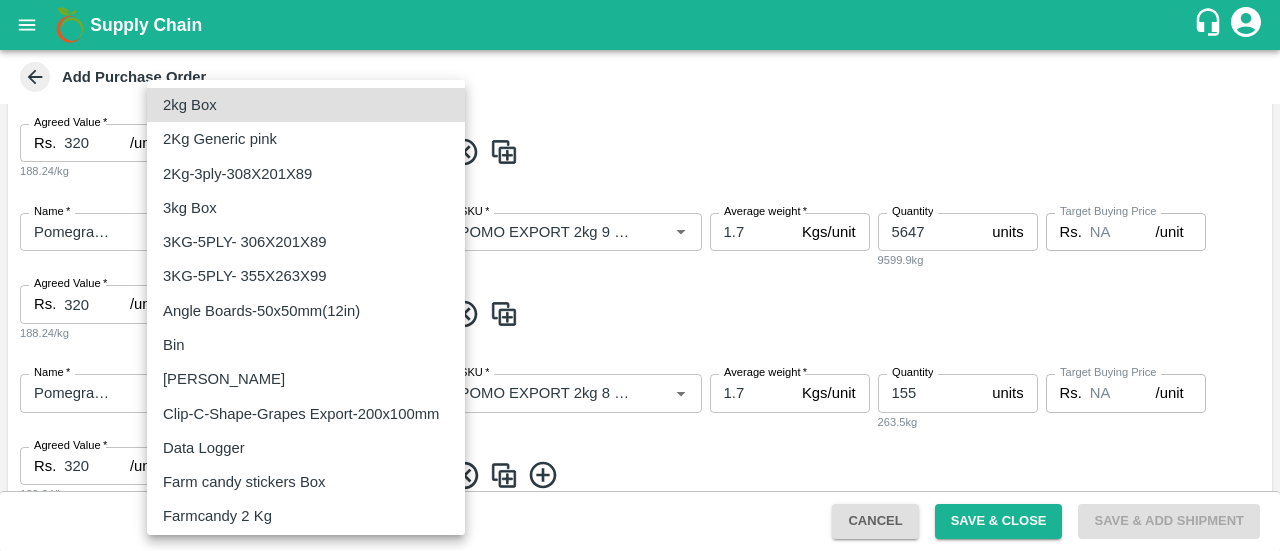scroll, scrollTop: 349, scrollLeft: 0, axis: vertical 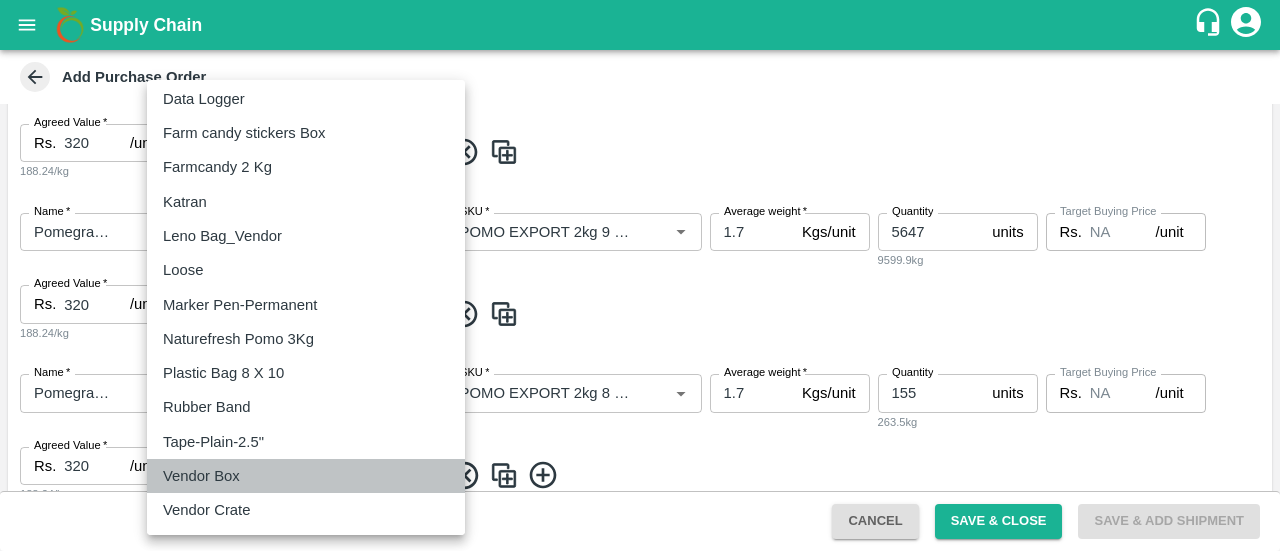 click on "Vendor Box" at bounding box center (201, 476) 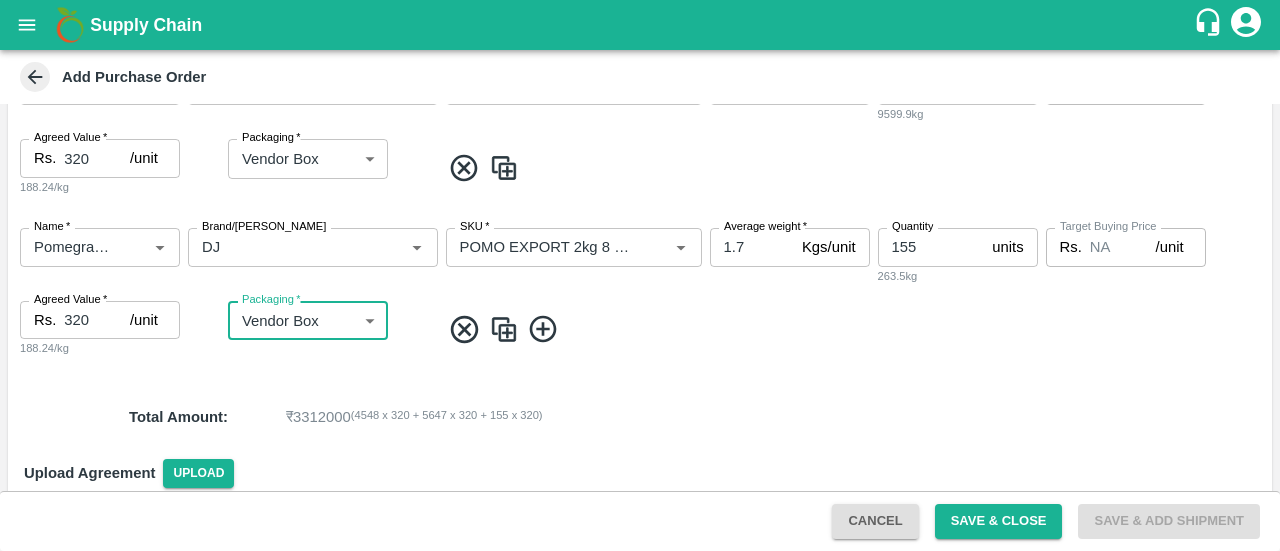 scroll, scrollTop: 598, scrollLeft: 0, axis: vertical 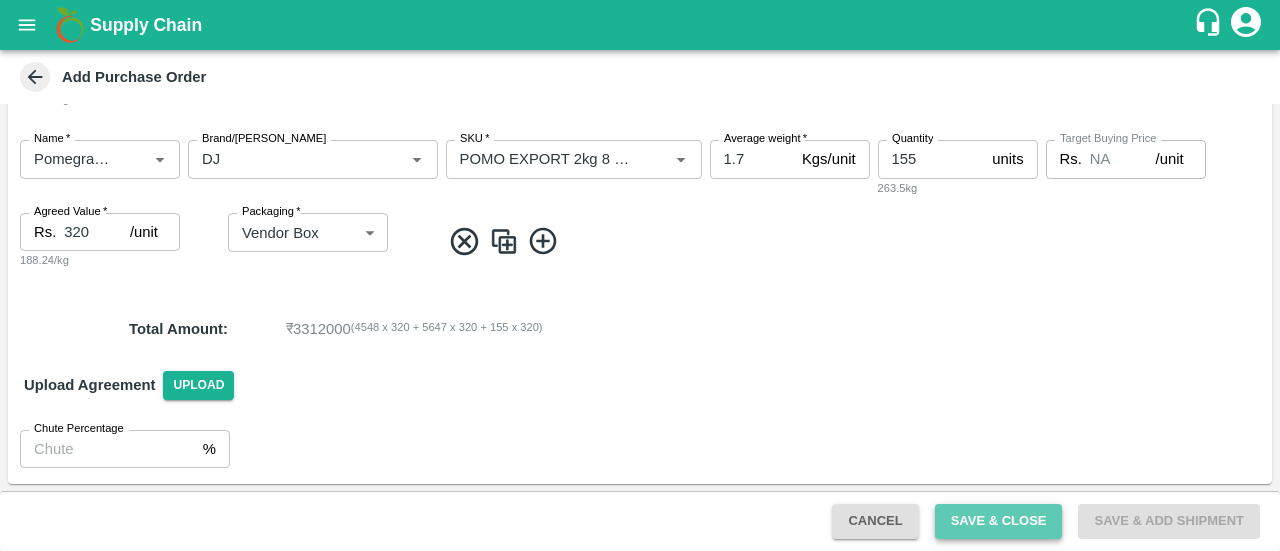 click on "Save & Close" at bounding box center (999, 521) 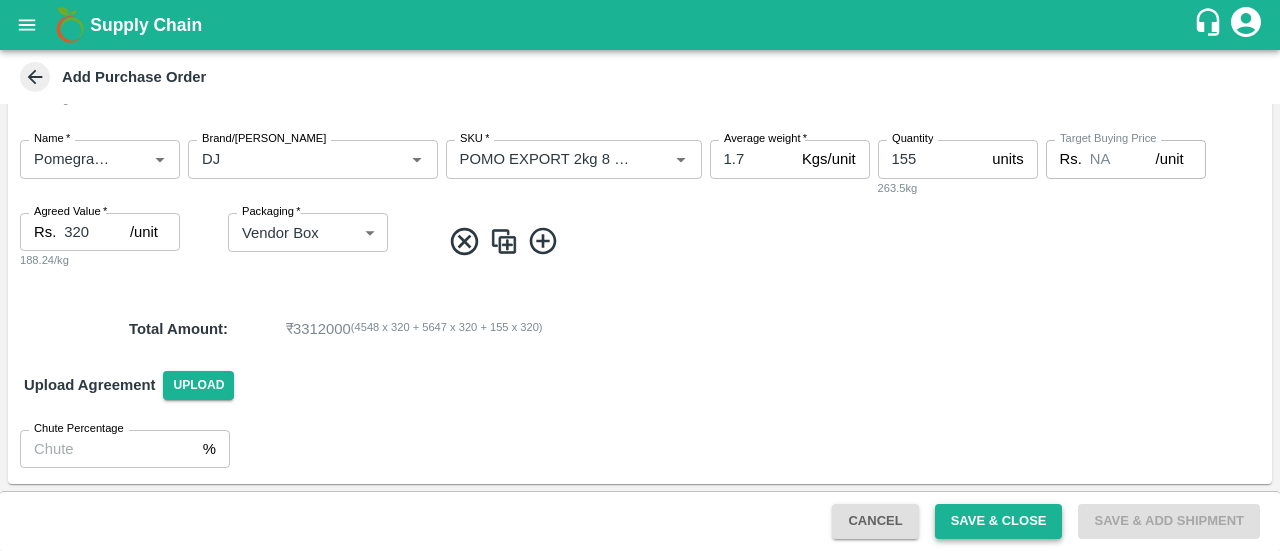 click on "Save & Close" at bounding box center [999, 521] 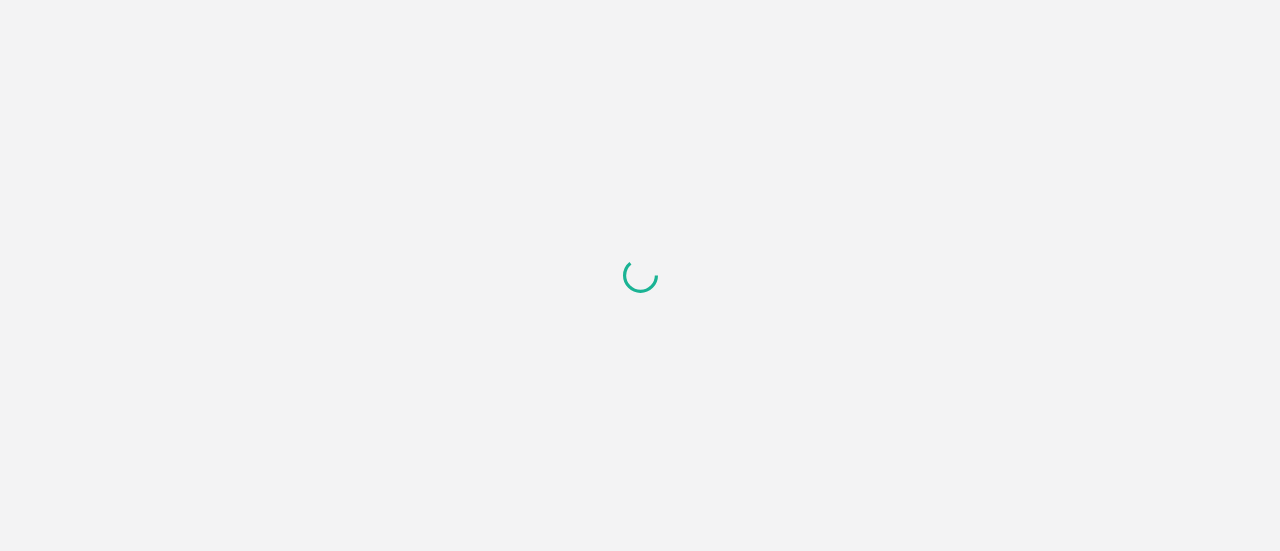 scroll, scrollTop: 0, scrollLeft: 0, axis: both 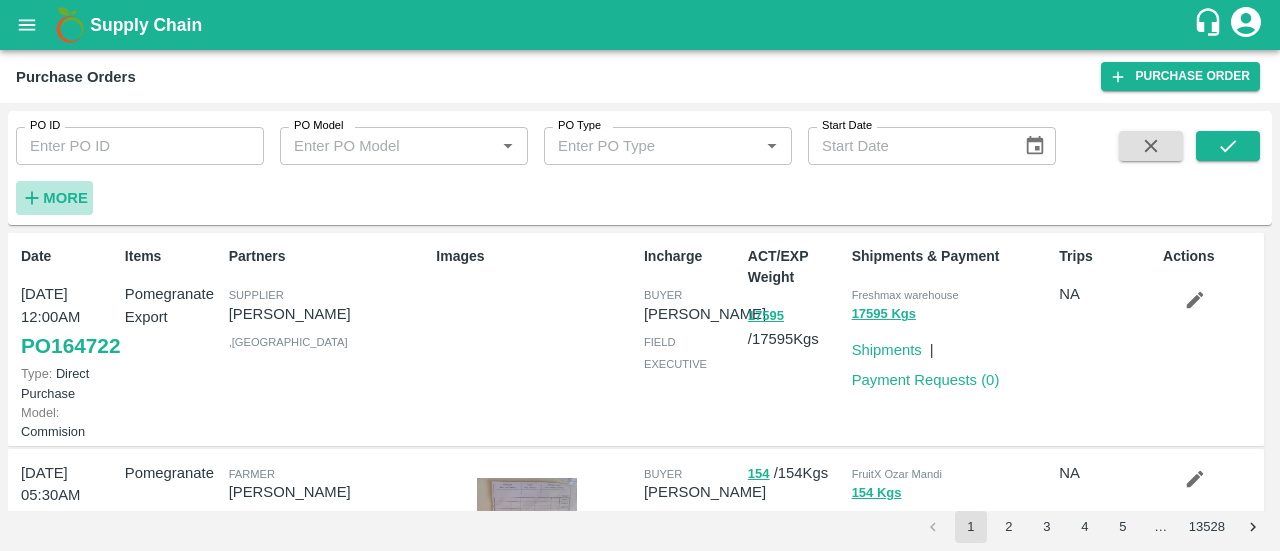 click on "More" at bounding box center (54, 198) 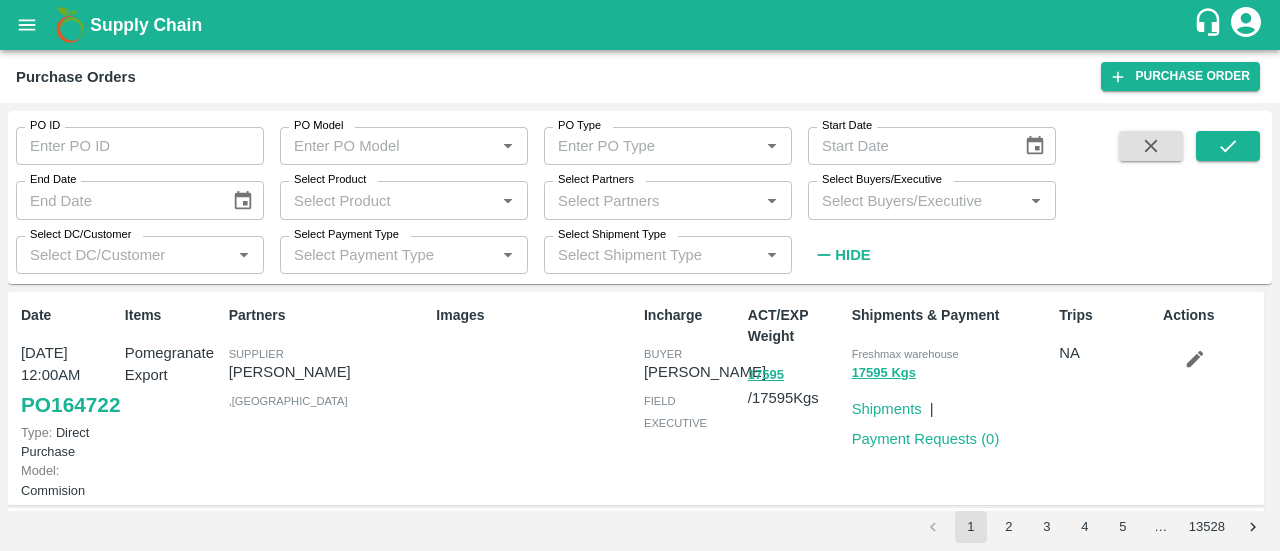 click on "Select Buyers/Executive" at bounding box center (915, 200) 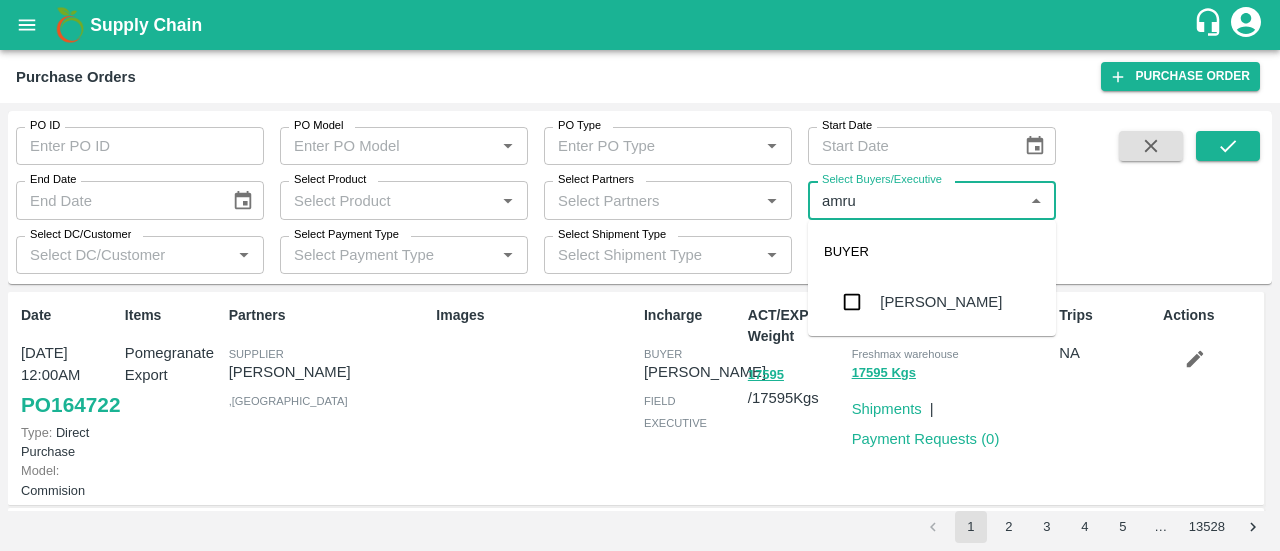 type on "[PERSON_NAME]" 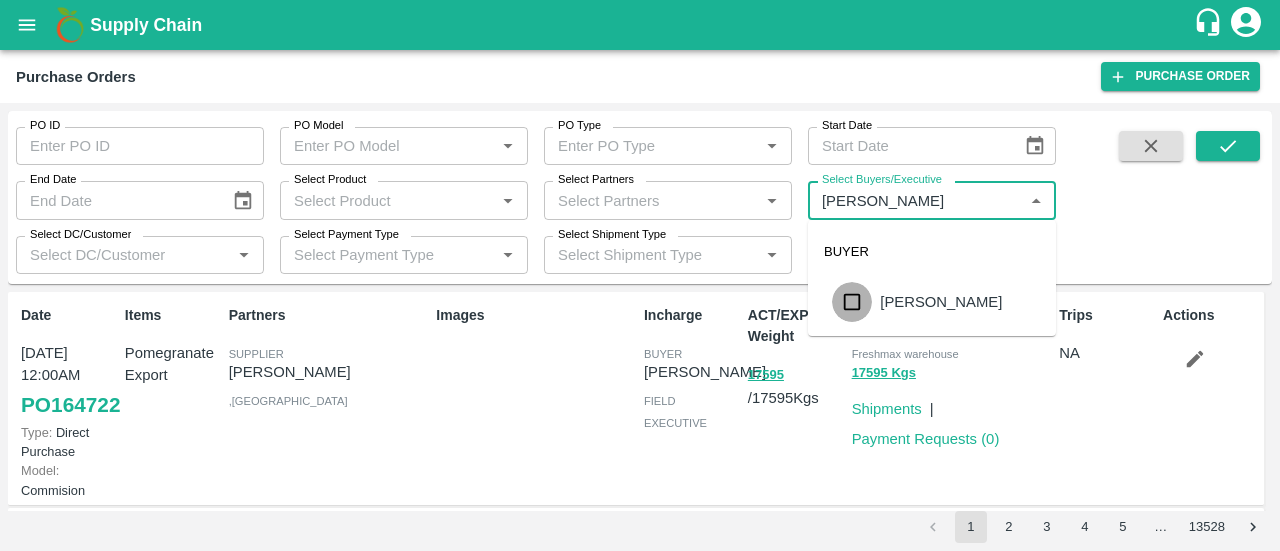 click at bounding box center [852, 302] 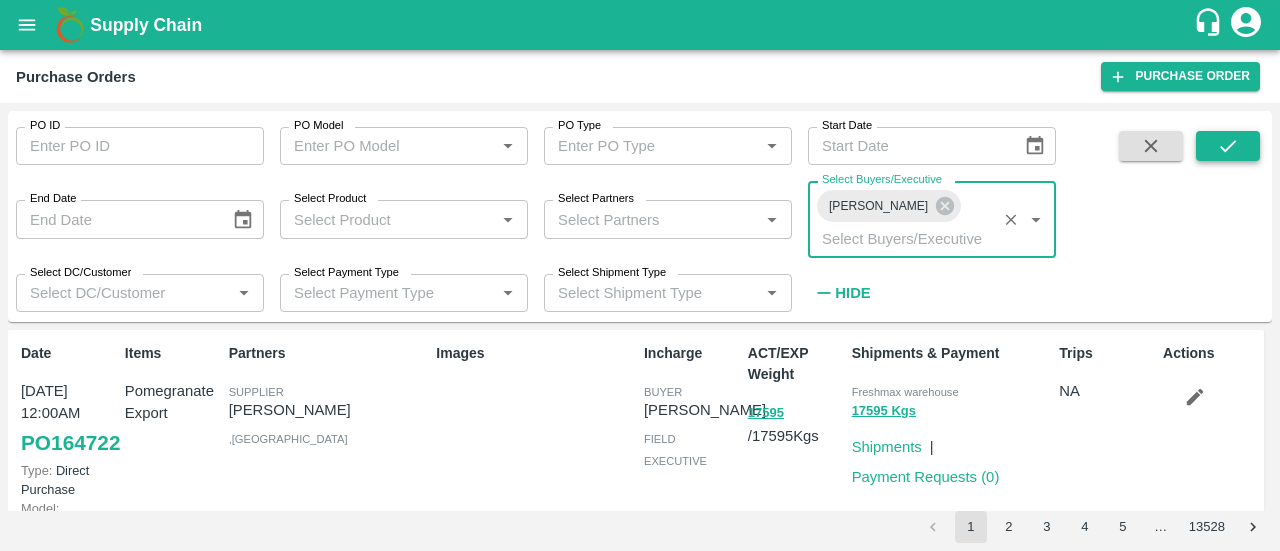 click at bounding box center (1228, 146) 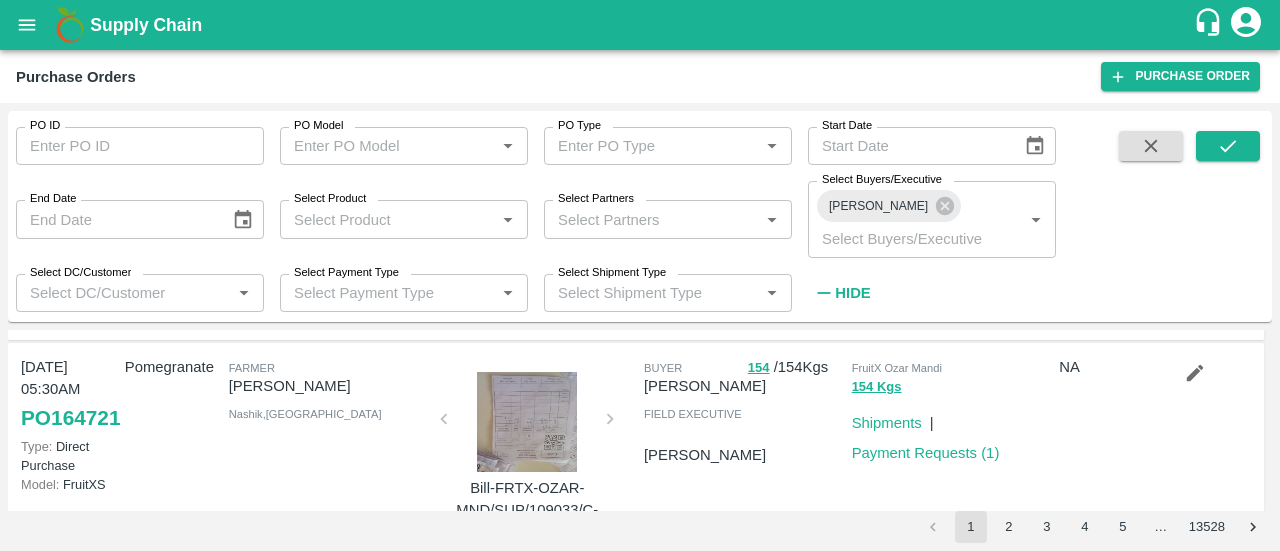scroll, scrollTop: 0, scrollLeft: 0, axis: both 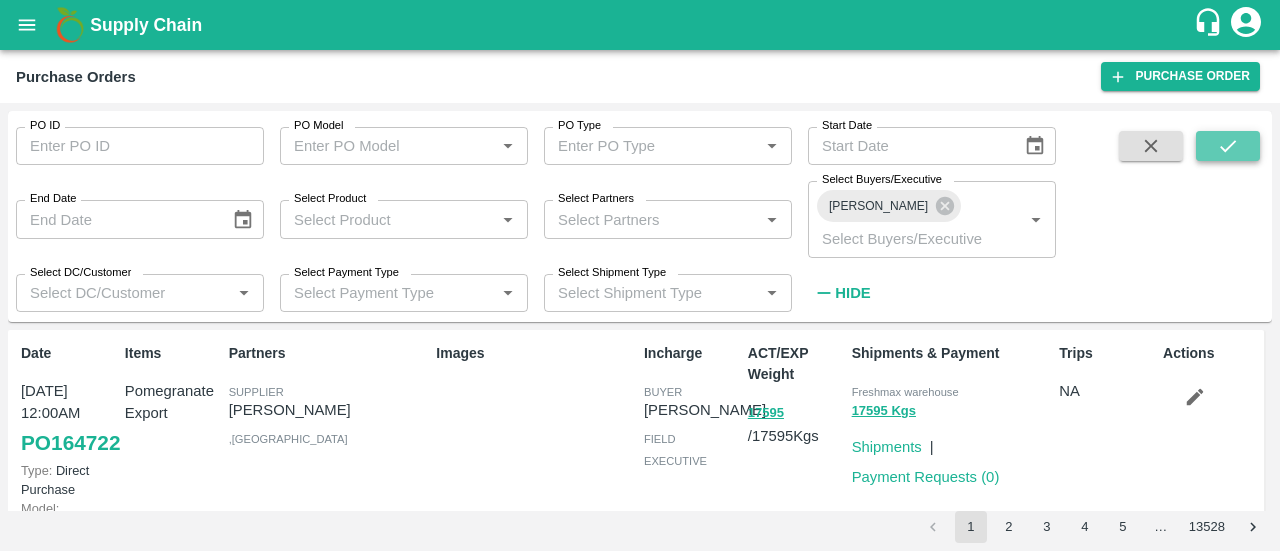 click at bounding box center (1228, 146) 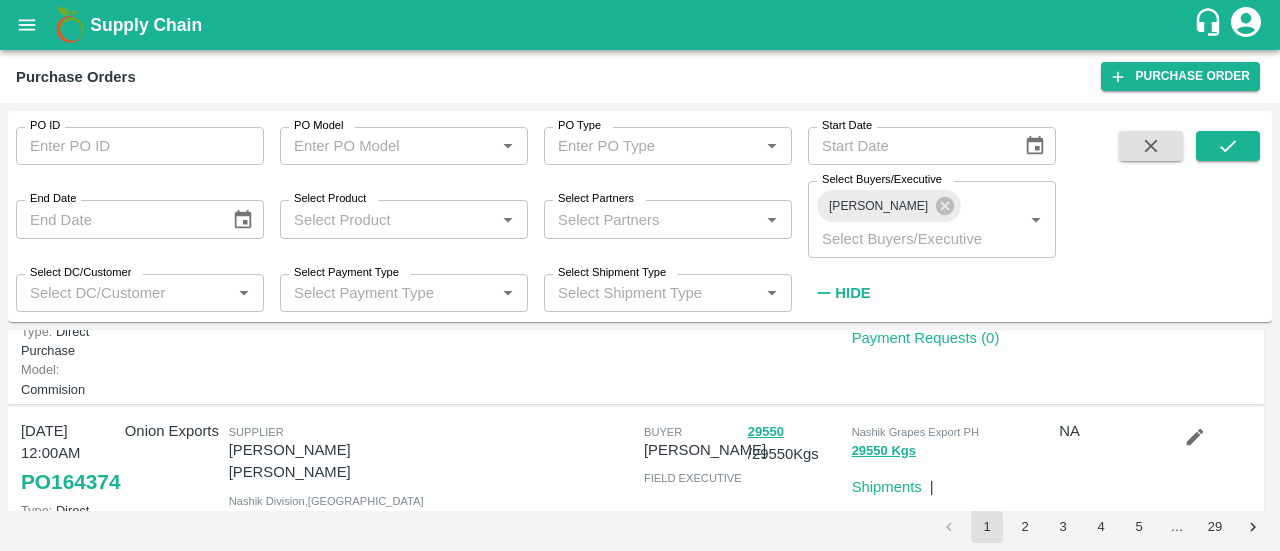 scroll, scrollTop: 176, scrollLeft: 0, axis: vertical 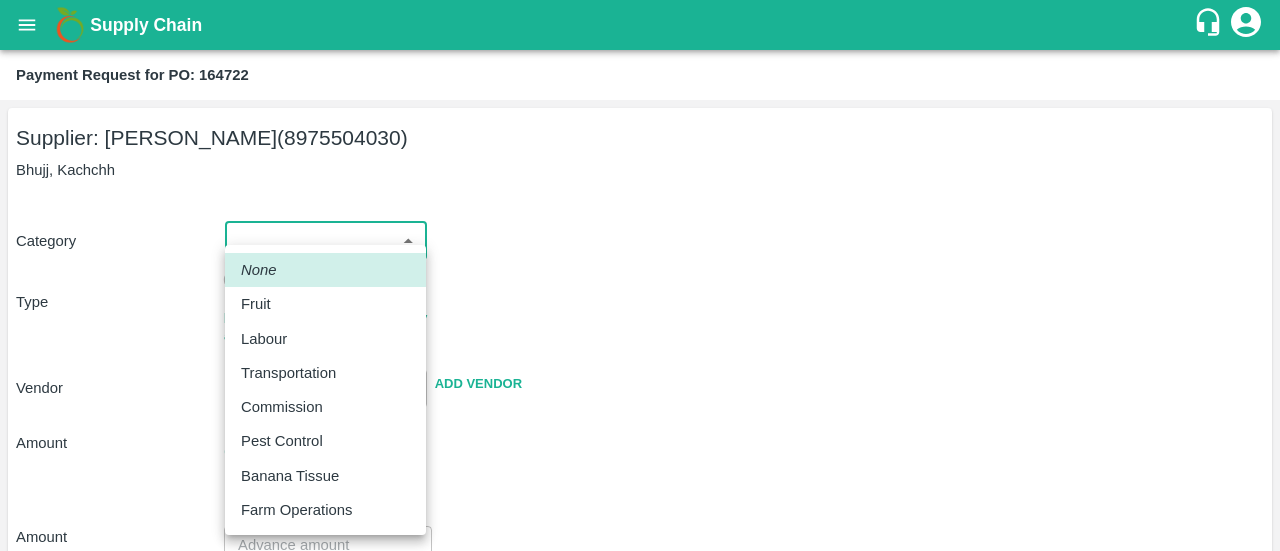 click on "Supply Chain Payment Request for PO: 164722 Supplier:    Dinesh jagdale  (8975504030) Bhujj, Kachchh Category ​ ​ Type Advance Bill PR can be raised only after shipment dispatch/bill generation Vendor ​ Add Vendor Amount Total value Per Kg ​ Amount ​ Approver ​ Due Date ​  Priority  Low  High Comment x ​ Attach bill Cancel Save FruitX Rohru Mandi FruitX Oddi Mandi FruitX Jeewana Mandi 23-24 Freshmax warehouse Nashik Grapes Export PH DMP Raj Agro industries PH Amrut Jadhav Logout None Fruit Labour Transportation Commission Pest Control Banana Tissue Farm Operations" at bounding box center (640, 275) 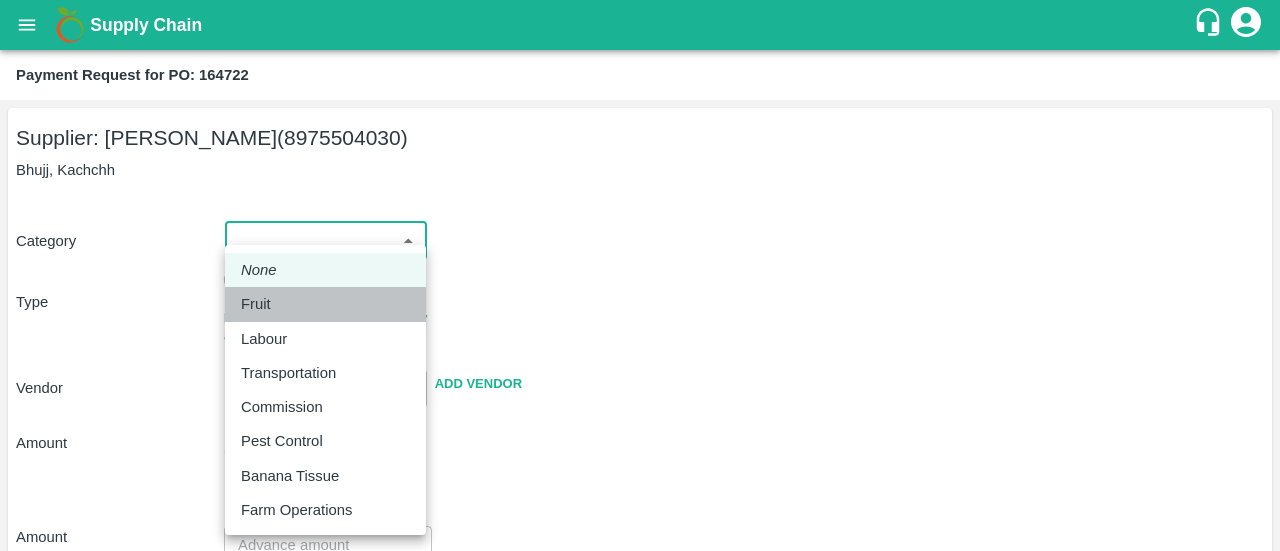 click on "Fruit" at bounding box center [325, 304] 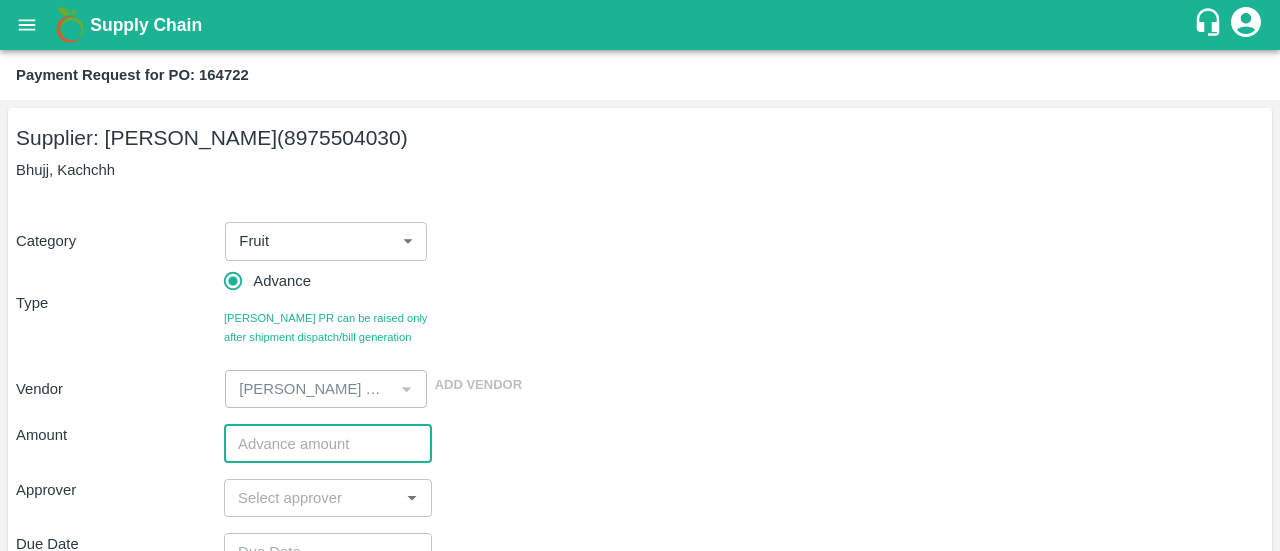 click at bounding box center (328, 443) 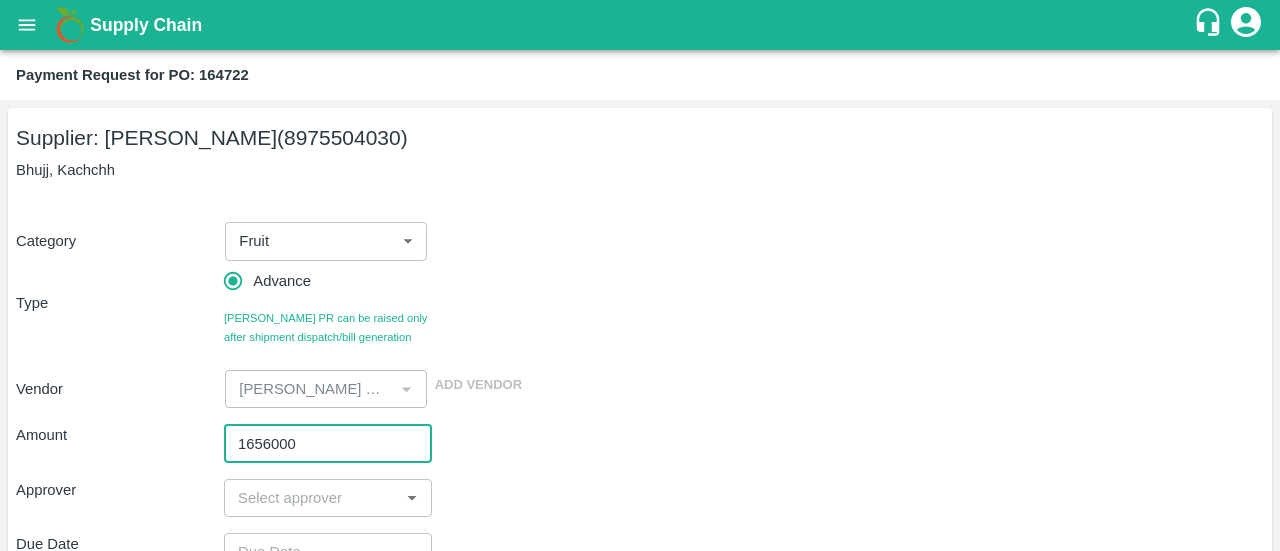type on "1656000" 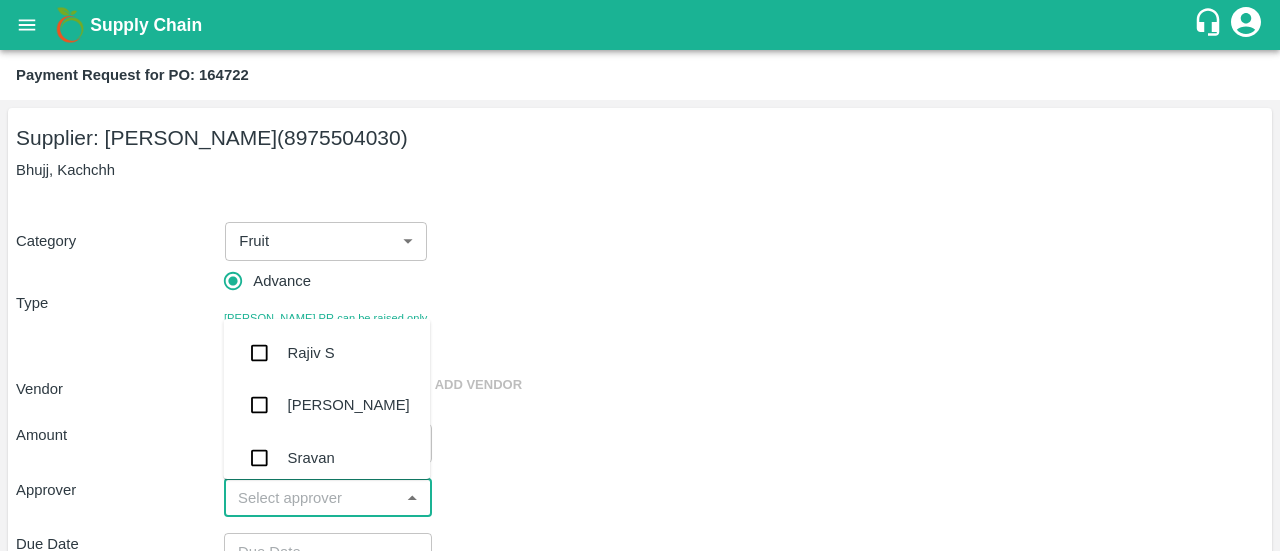 click at bounding box center [311, 498] 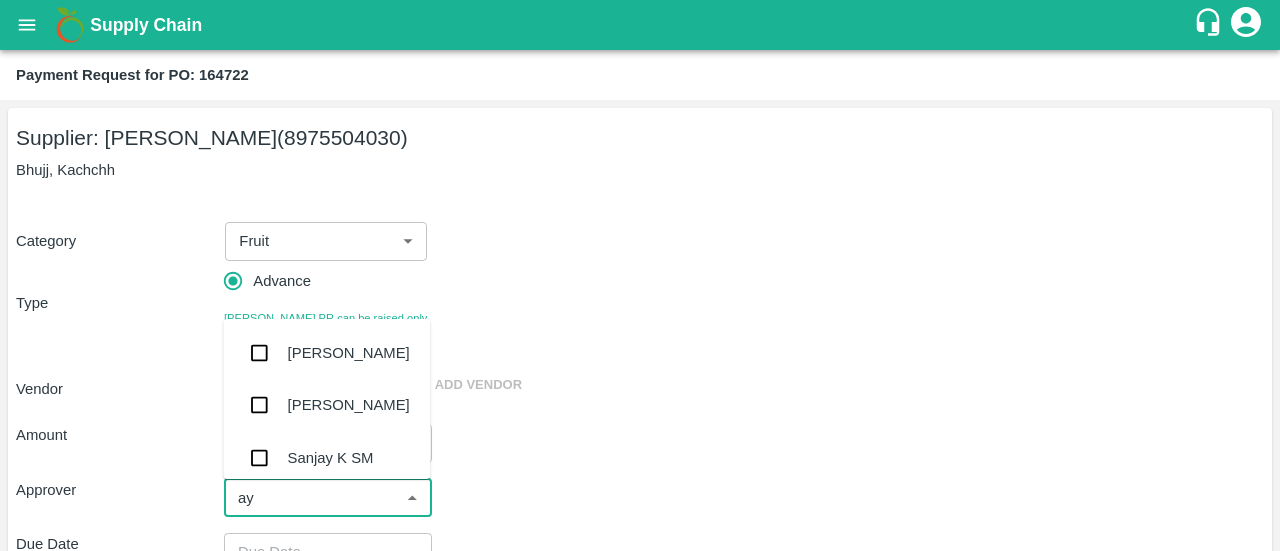 type on "ayu" 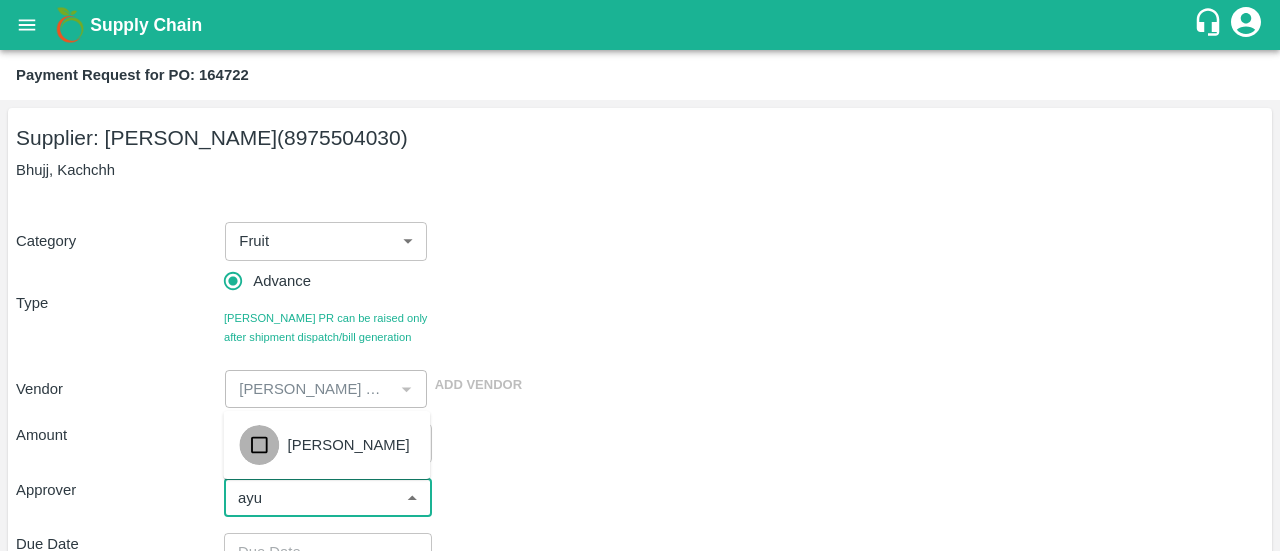 click at bounding box center [259, 445] 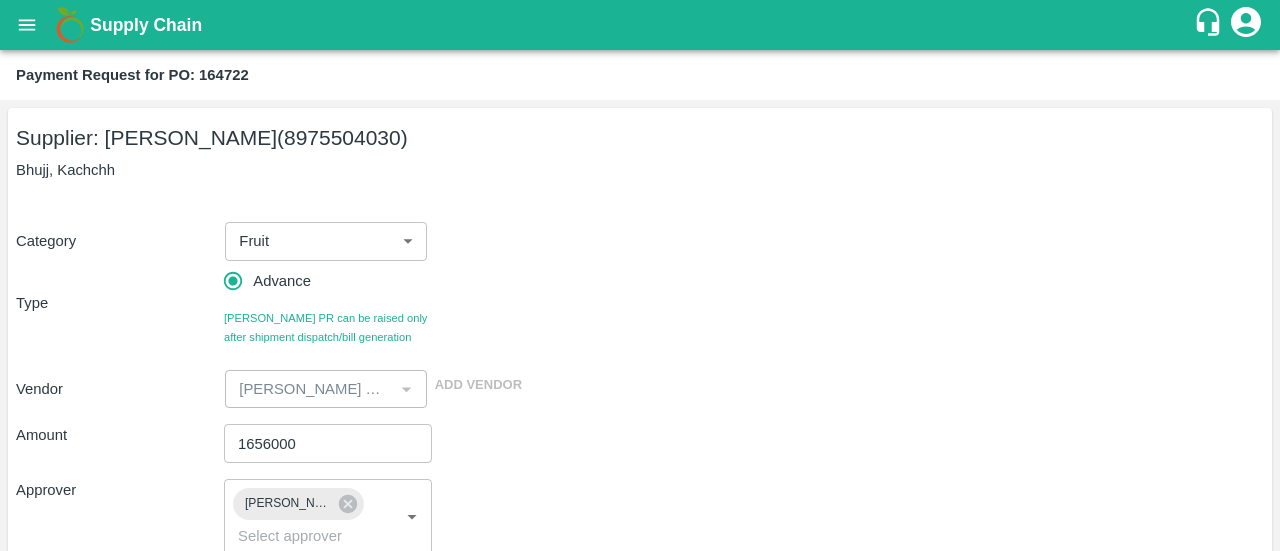 click on "Vendor ​ Add Vendor" at bounding box center [636, 385] 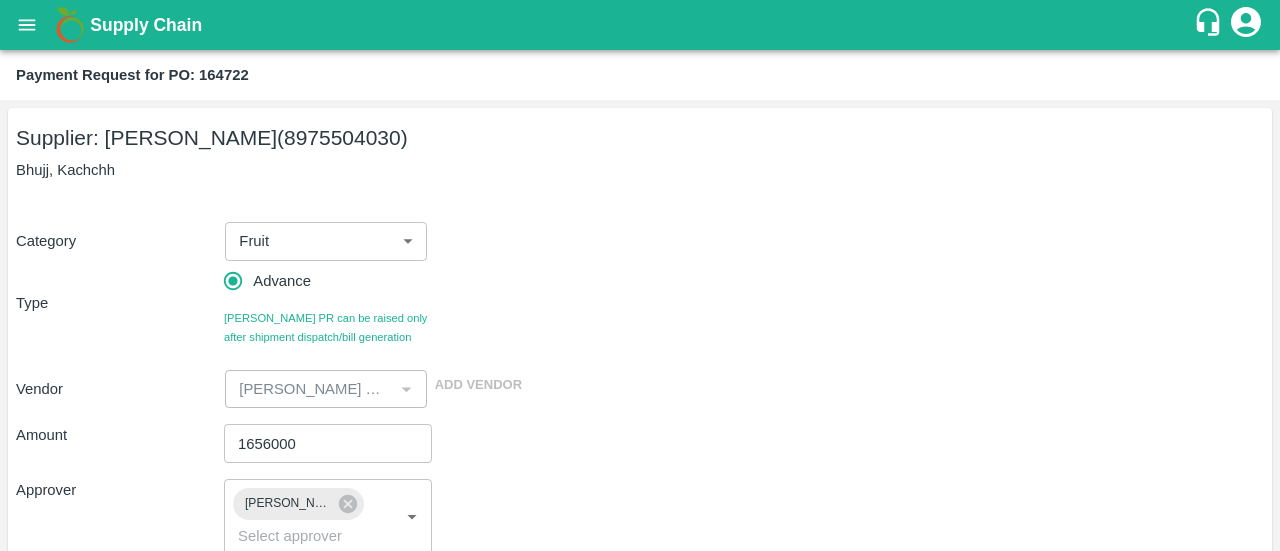 click on "Vendor ​ Add Vendor" at bounding box center (636, 385) 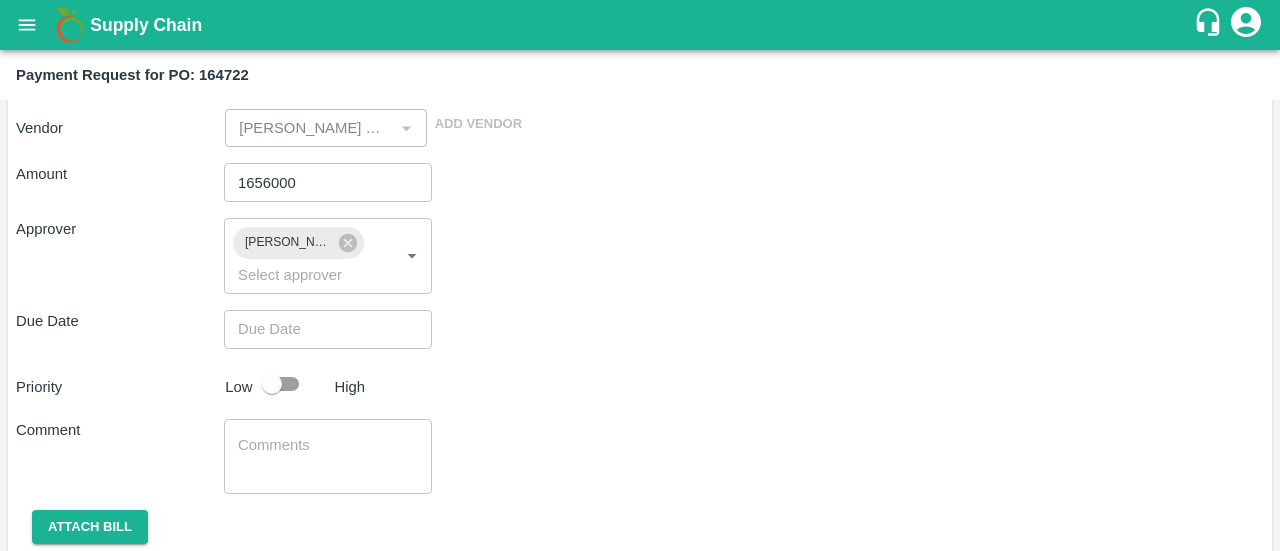 scroll, scrollTop: 328, scrollLeft: 0, axis: vertical 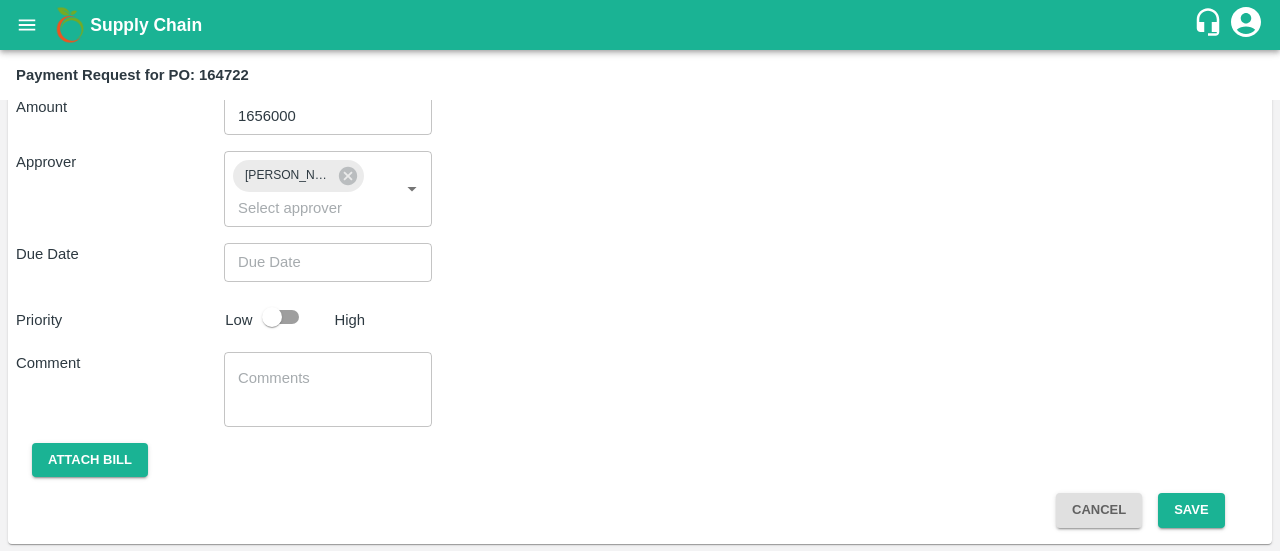 type on "DD/MM/YYYY hh:mm aa" 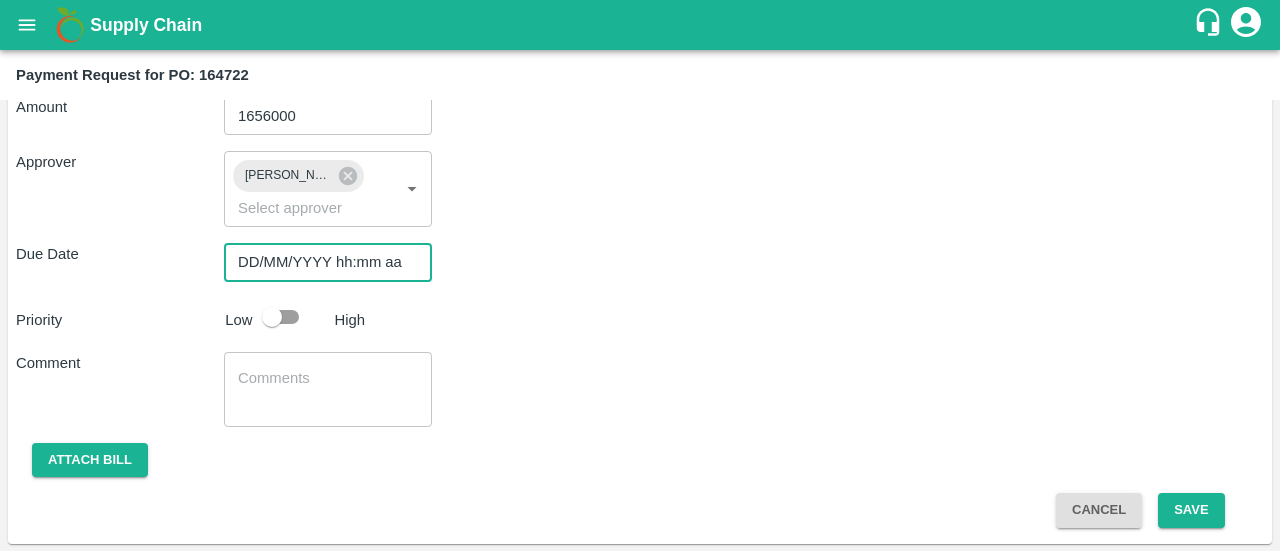 click on "DD/MM/YYYY hh:mm aa" at bounding box center [321, 262] 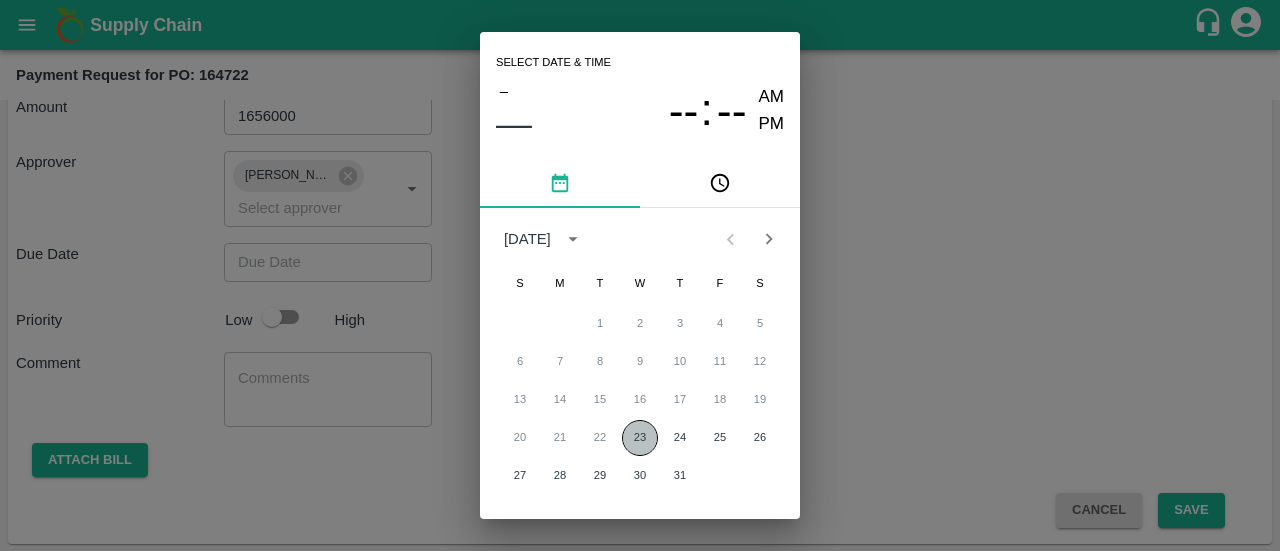 click on "23" at bounding box center [640, 438] 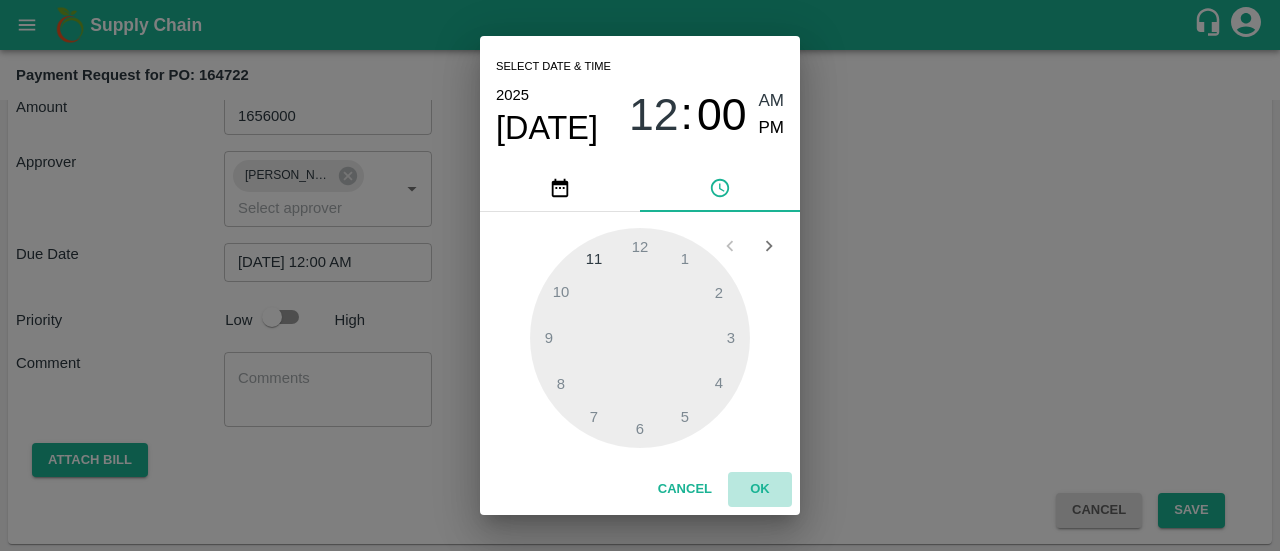 click on "OK" at bounding box center [760, 489] 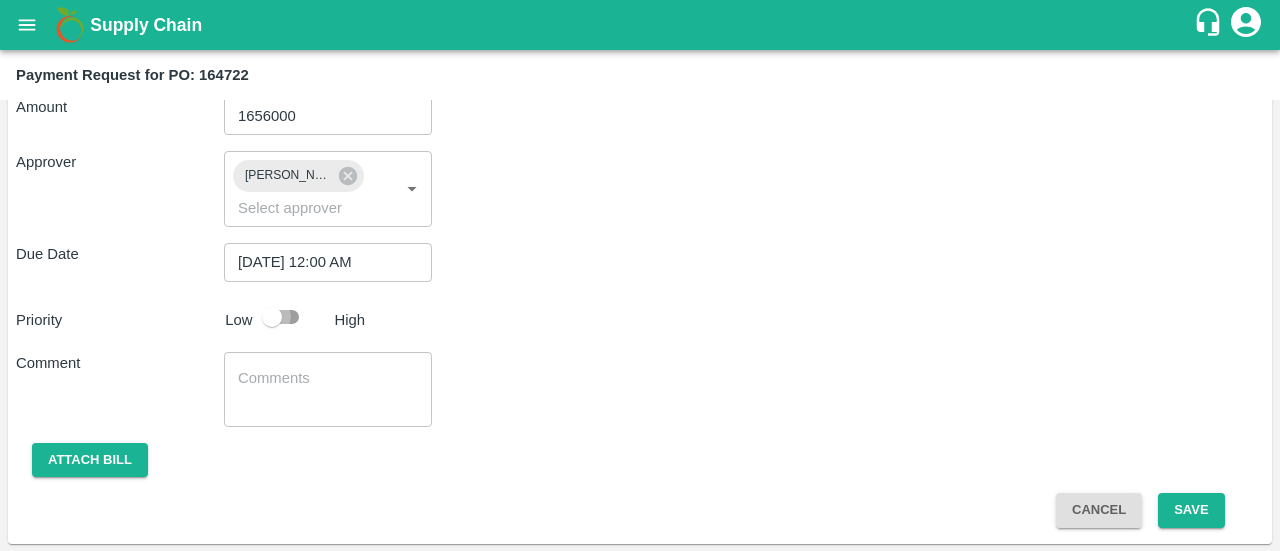 click at bounding box center [272, 317] 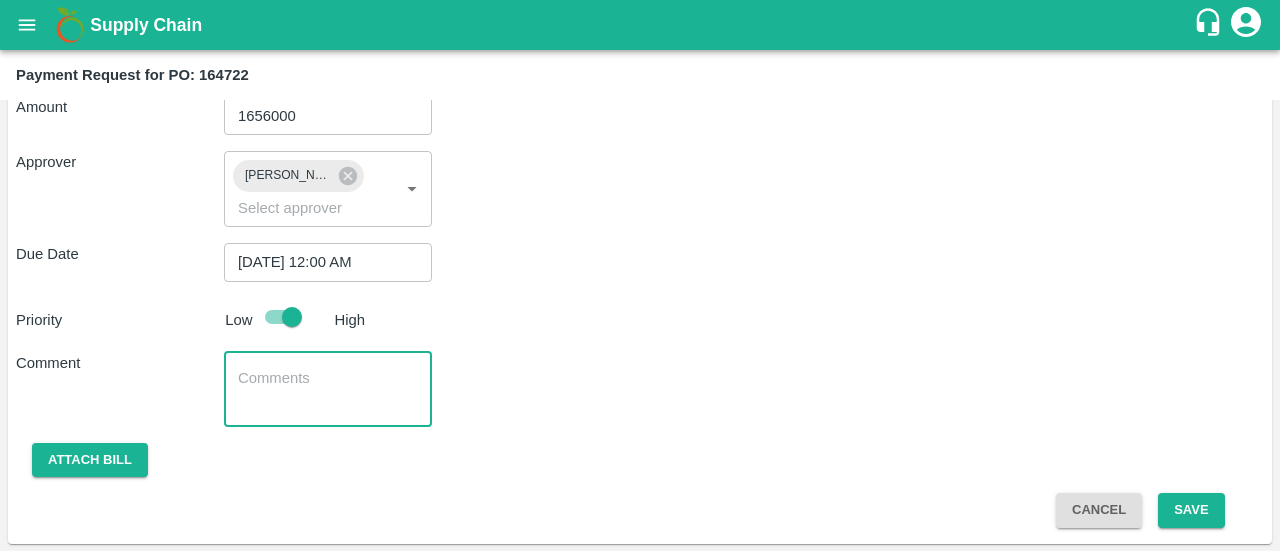 click at bounding box center [328, 389] 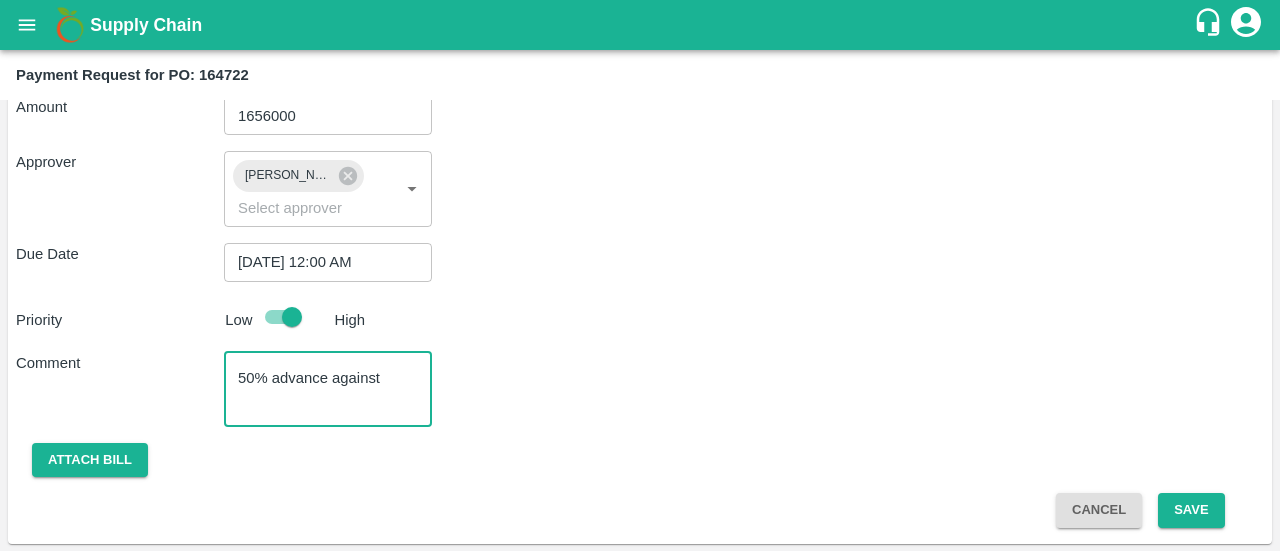 paste on "MNBU3910538" 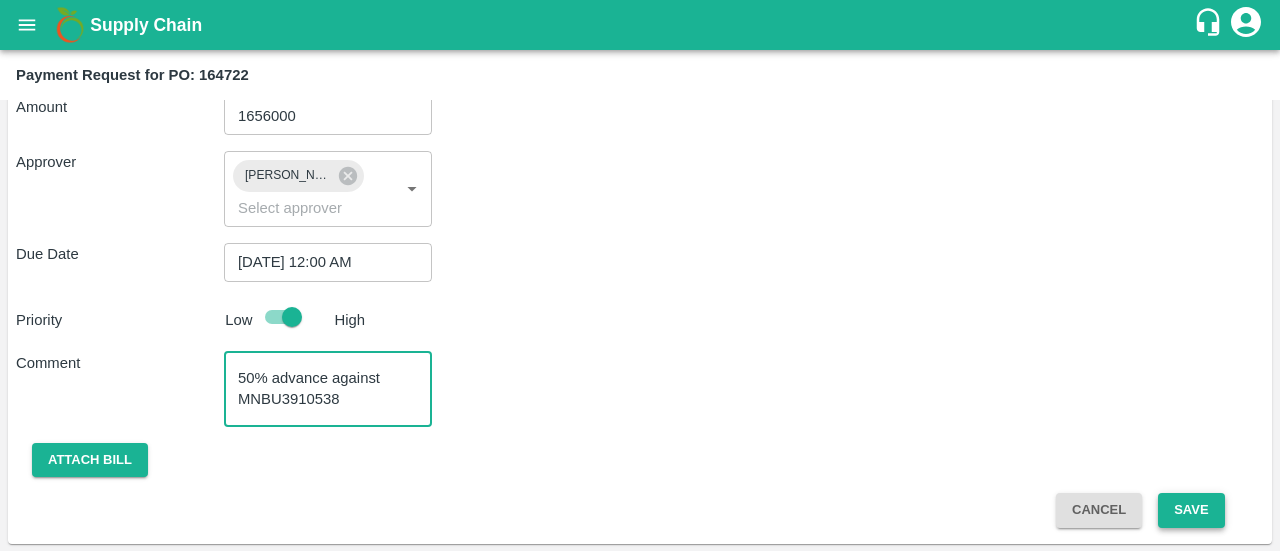type on "50% advance against MNBU3910538" 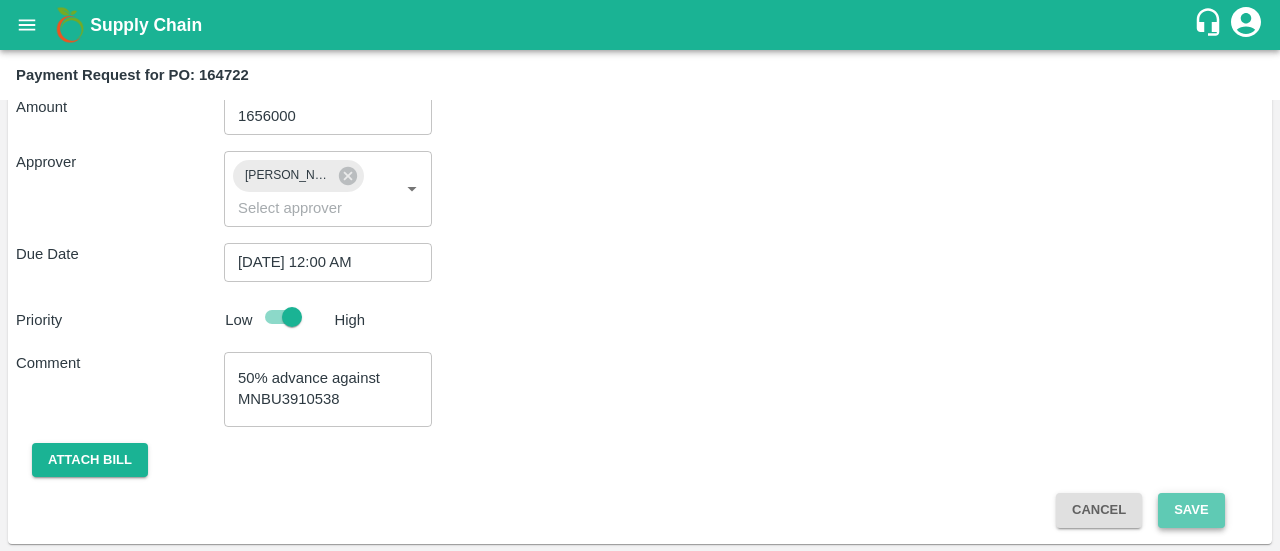 click on "Save" at bounding box center (1191, 510) 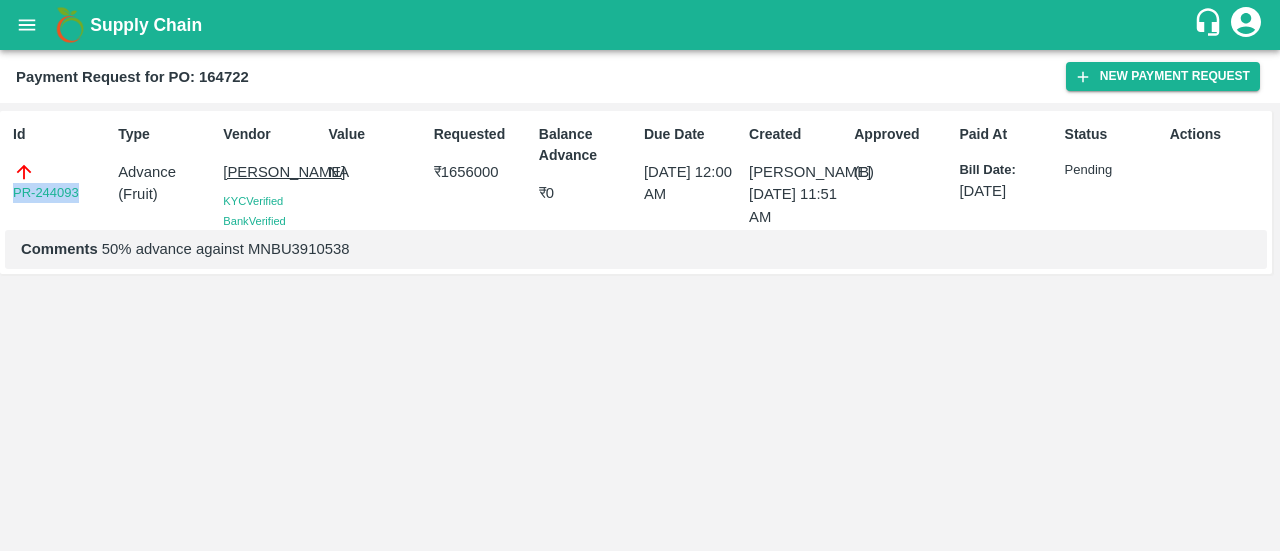 drag, startPoint x: 90, startPoint y: 192, endPoint x: 0, endPoint y: 187, distance: 90.13878 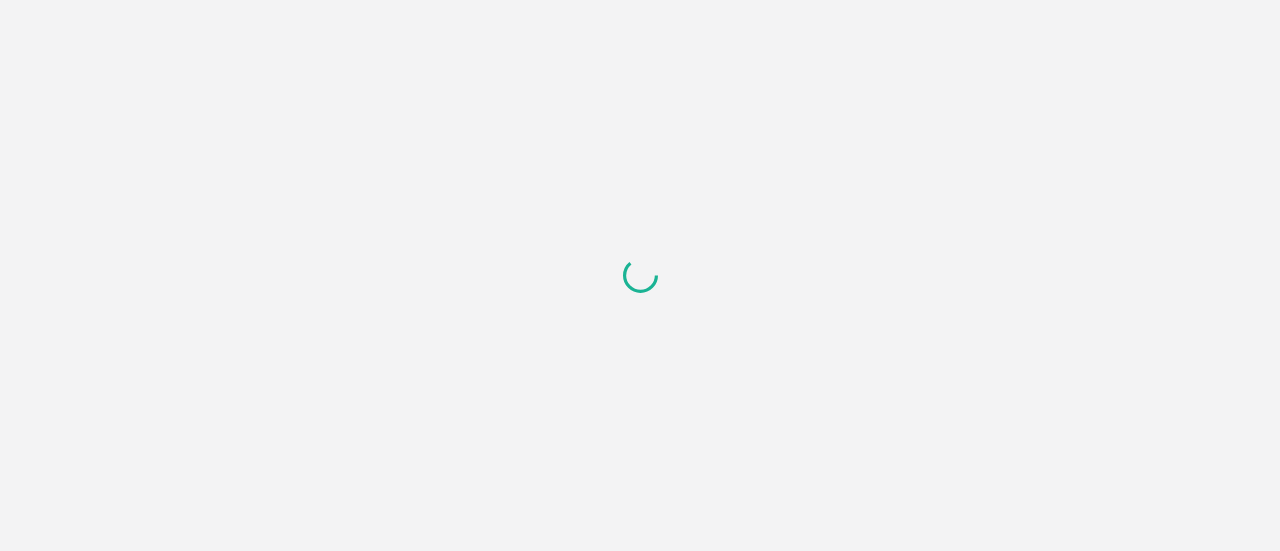scroll, scrollTop: 0, scrollLeft: 0, axis: both 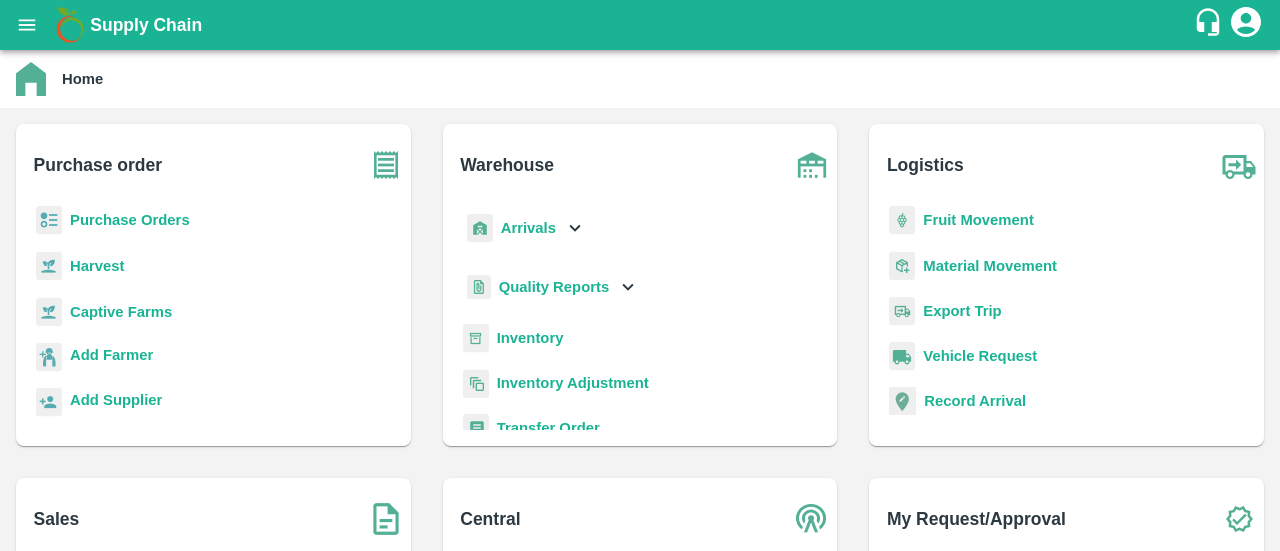click on "Purchase Orders" at bounding box center (130, 220) 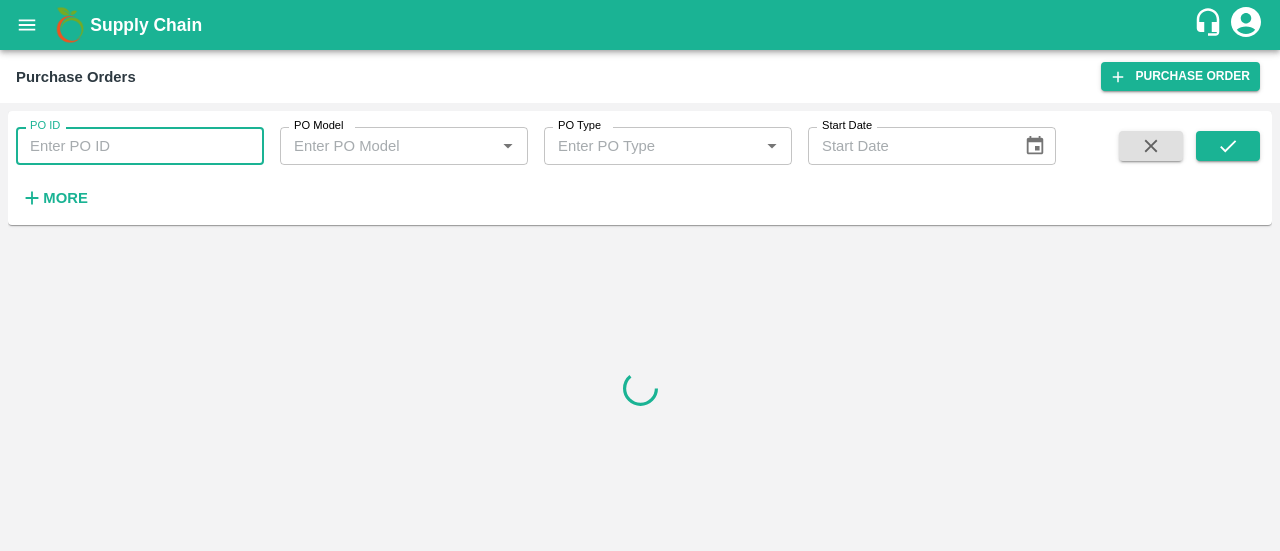 click on "PO ID" at bounding box center (140, 146) 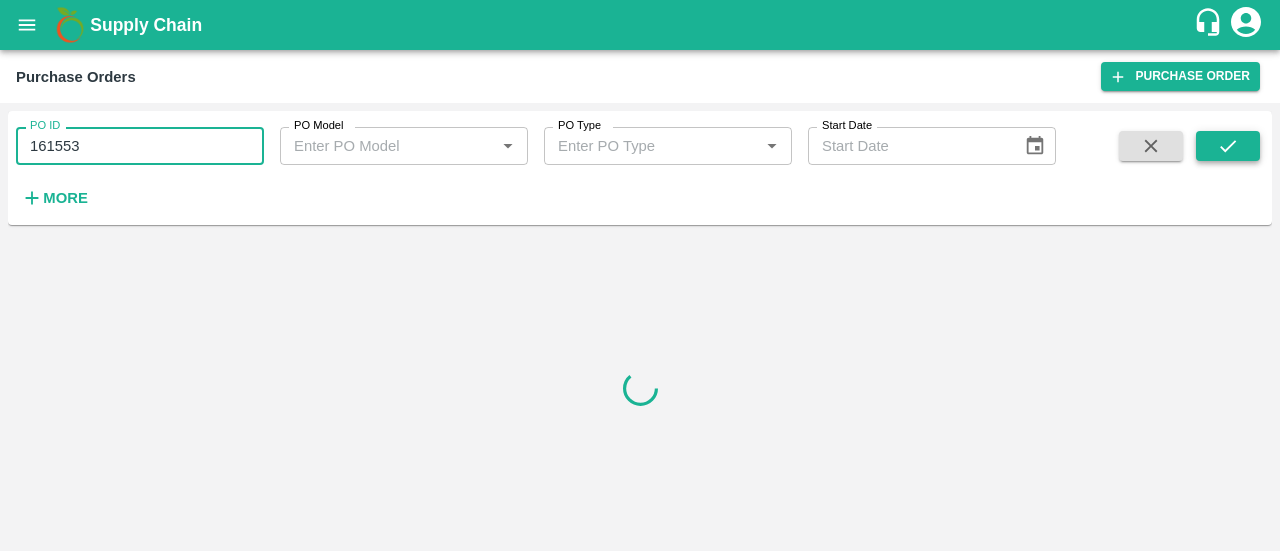 type on "161553" 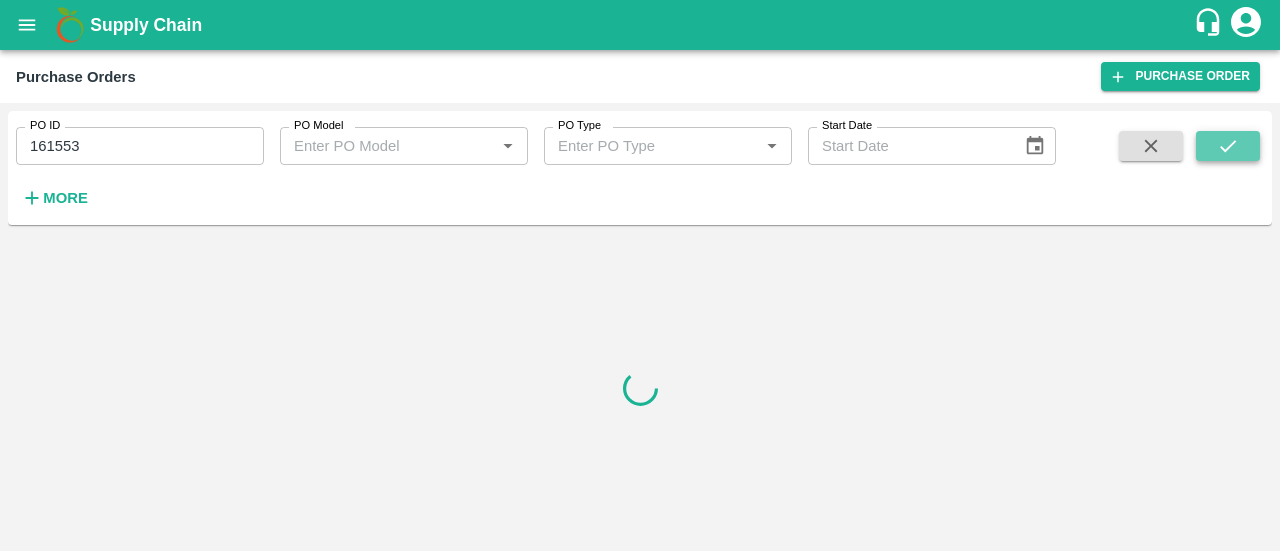 click at bounding box center [1228, 146] 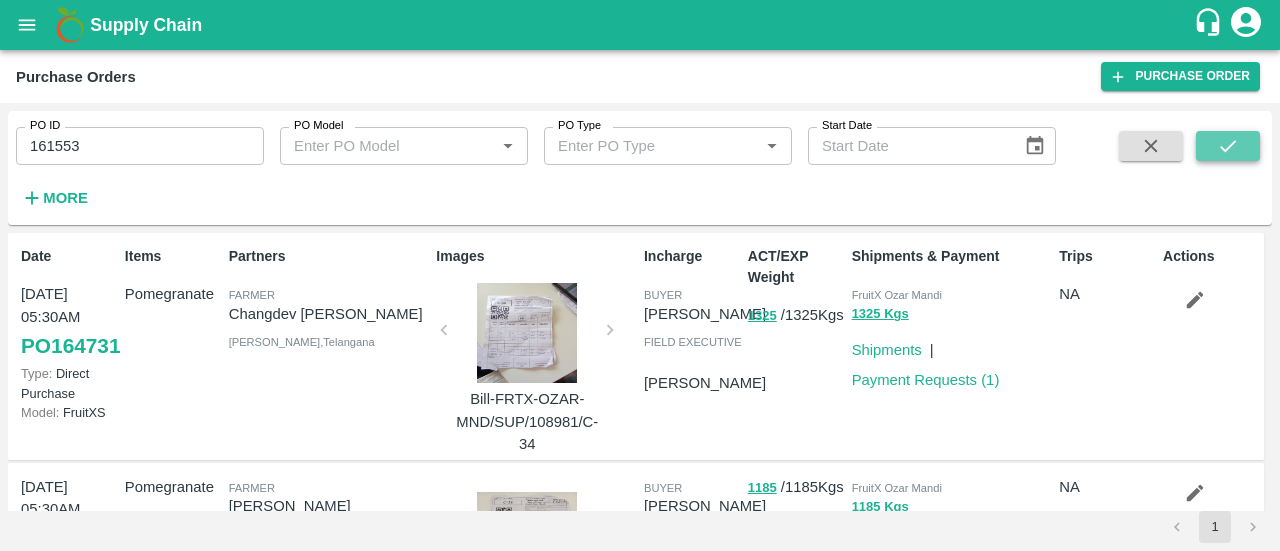click at bounding box center (1228, 146) 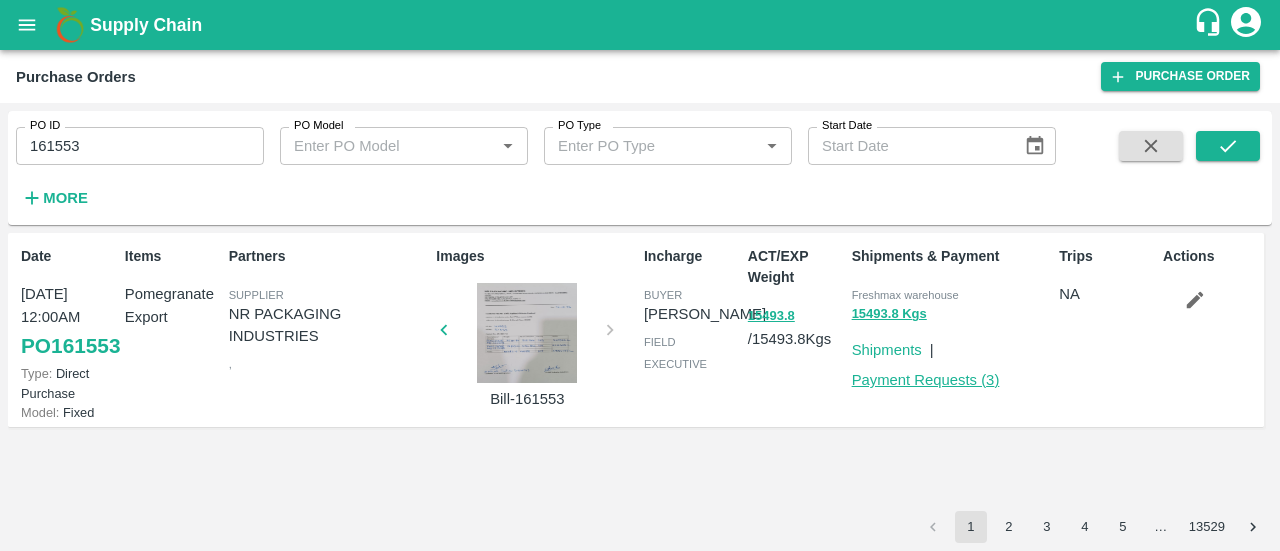 click on "Payment Requests ( 3 )" at bounding box center (926, 380) 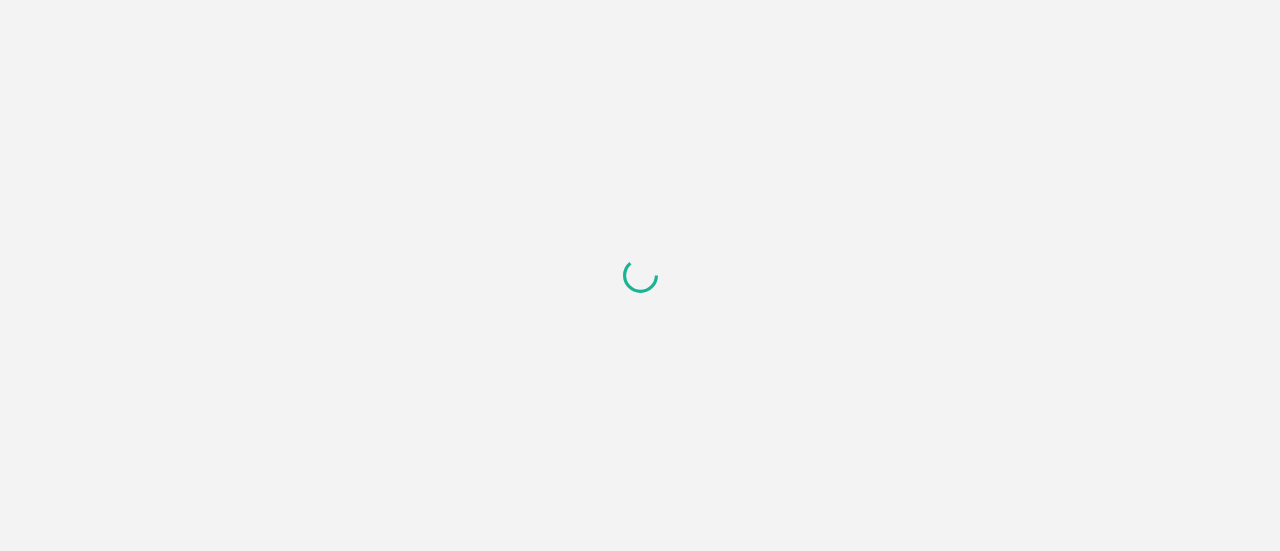 scroll, scrollTop: 0, scrollLeft: 0, axis: both 